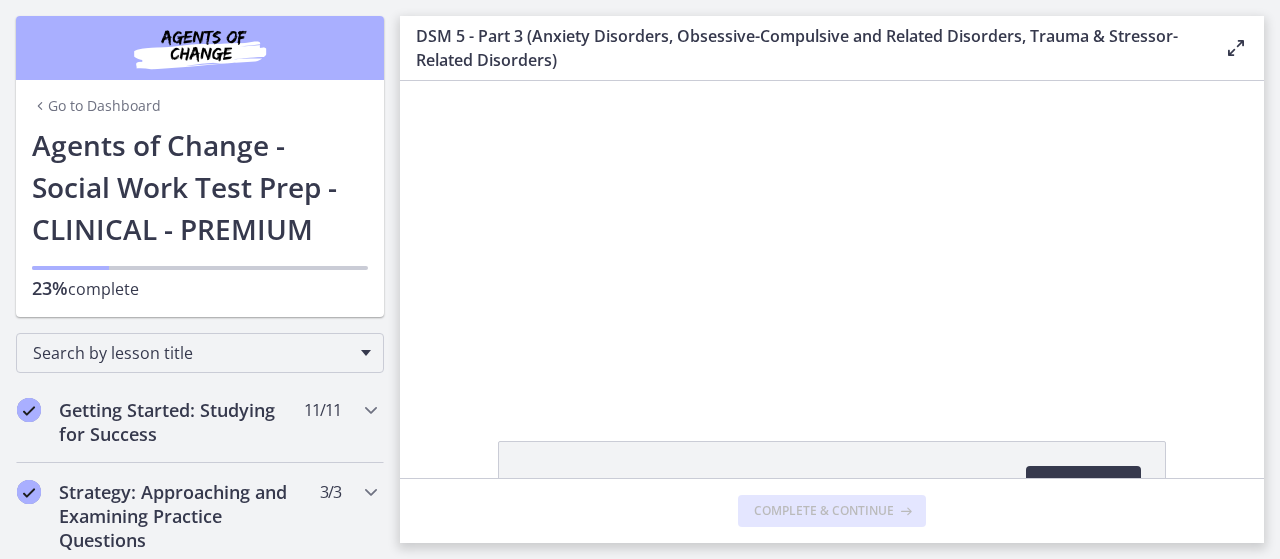 scroll, scrollTop: 0, scrollLeft: 0, axis: both 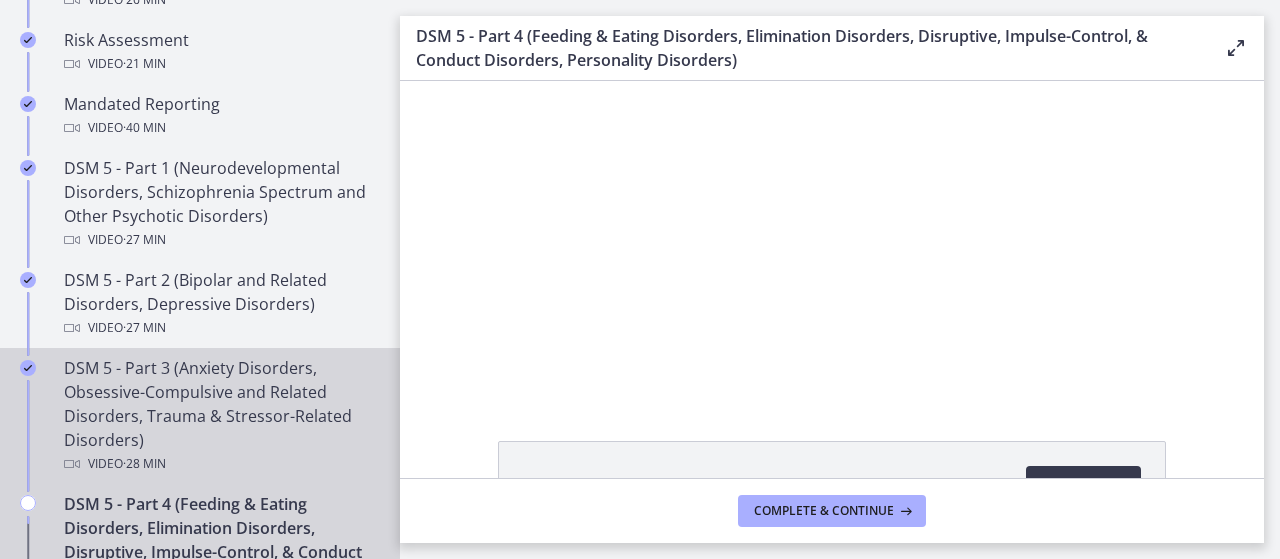 drag, startPoint x: 144, startPoint y: 395, endPoint x: 164, endPoint y: 393, distance: 20.09975 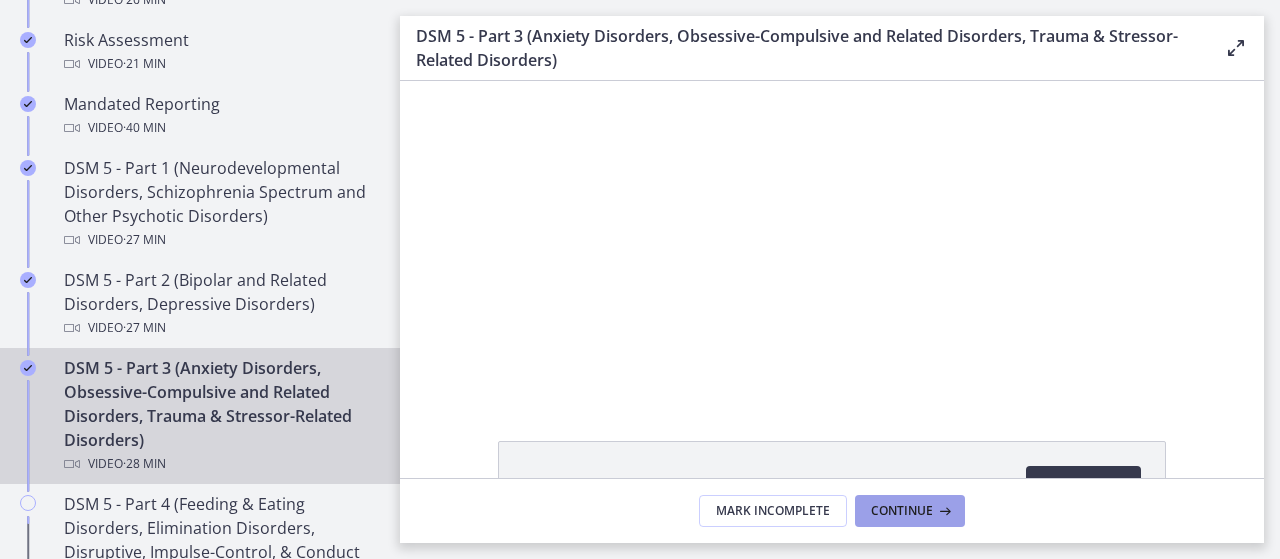 scroll, scrollTop: 0, scrollLeft: 0, axis: both 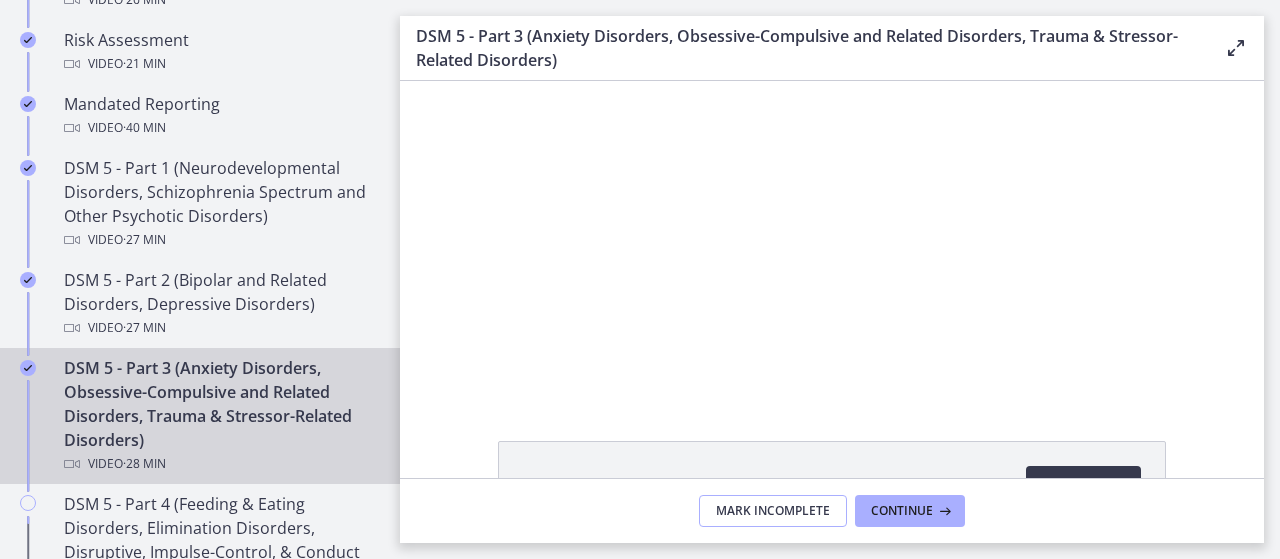 click on "Mark Incomplete" at bounding box center [773, 511] 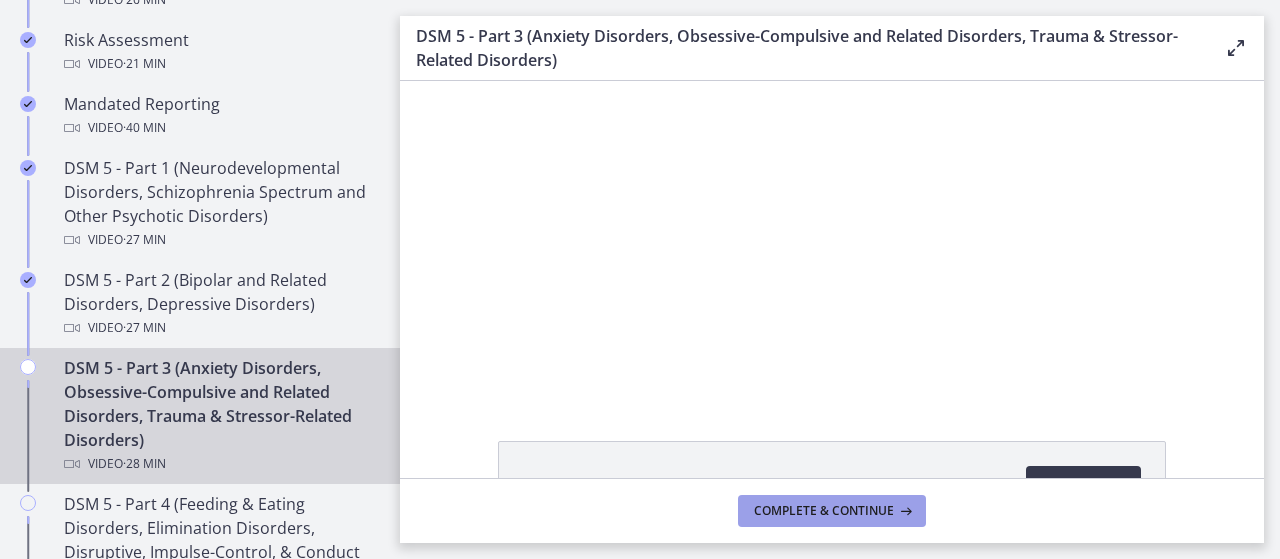 click on "Complete & continue" at bounding box center (824, 511) 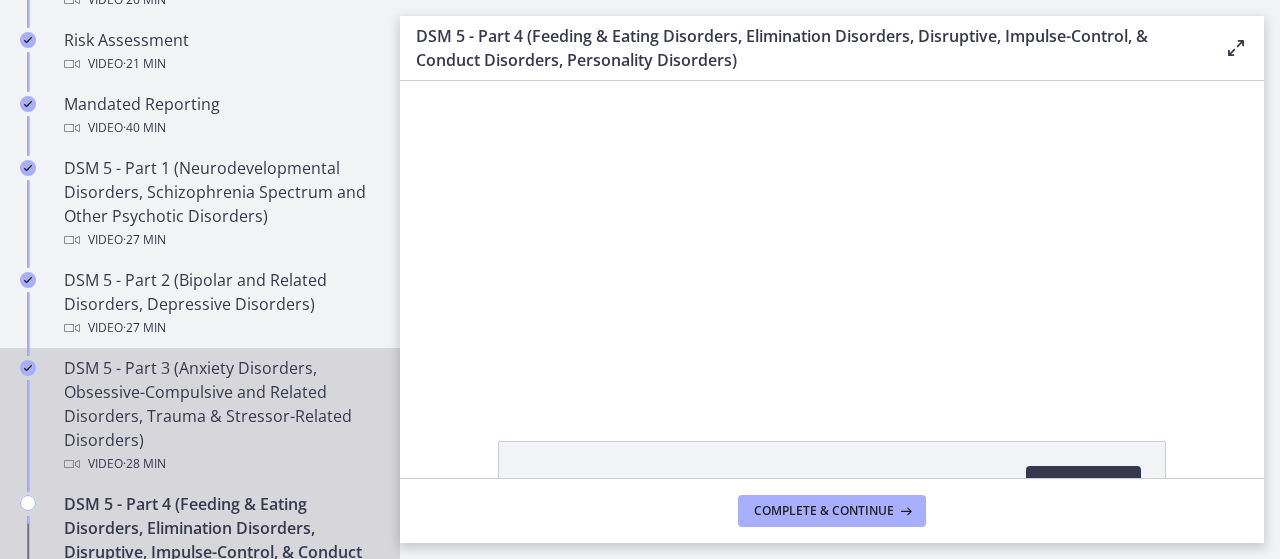 click on "DSM 5 - Part 3 (Anxiety Disorders, Obsessive-Compulsive and Related Disorders, Trauma & Stressor-Related Disorders)
Video
·  28 min" at bounding box center [220, 416] 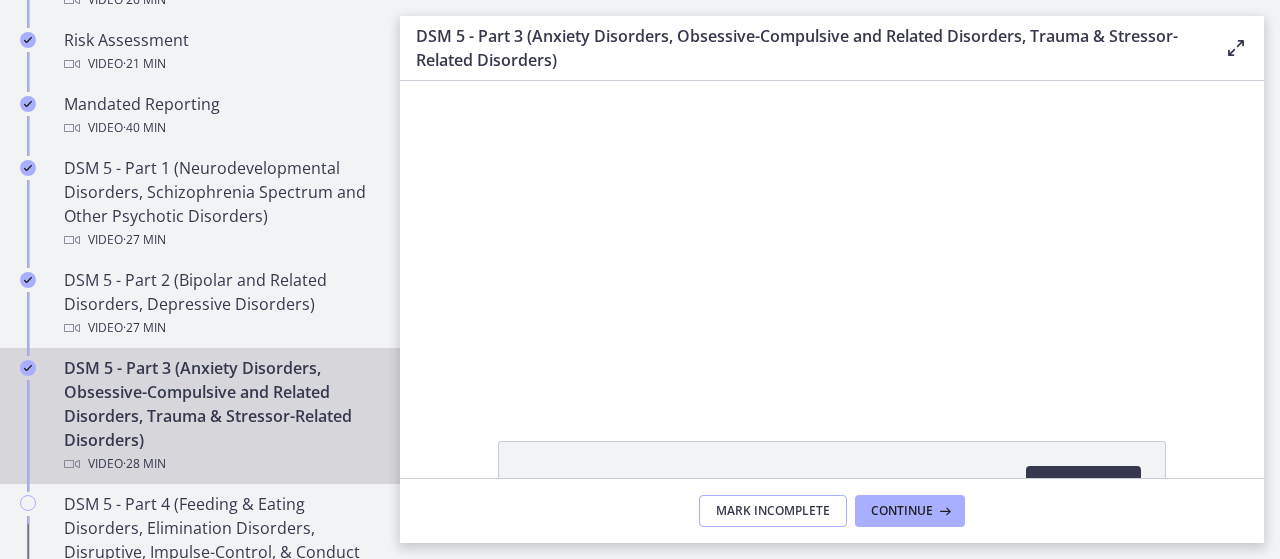 click on "Mark Incomplete" at bounding box center [773, 511] 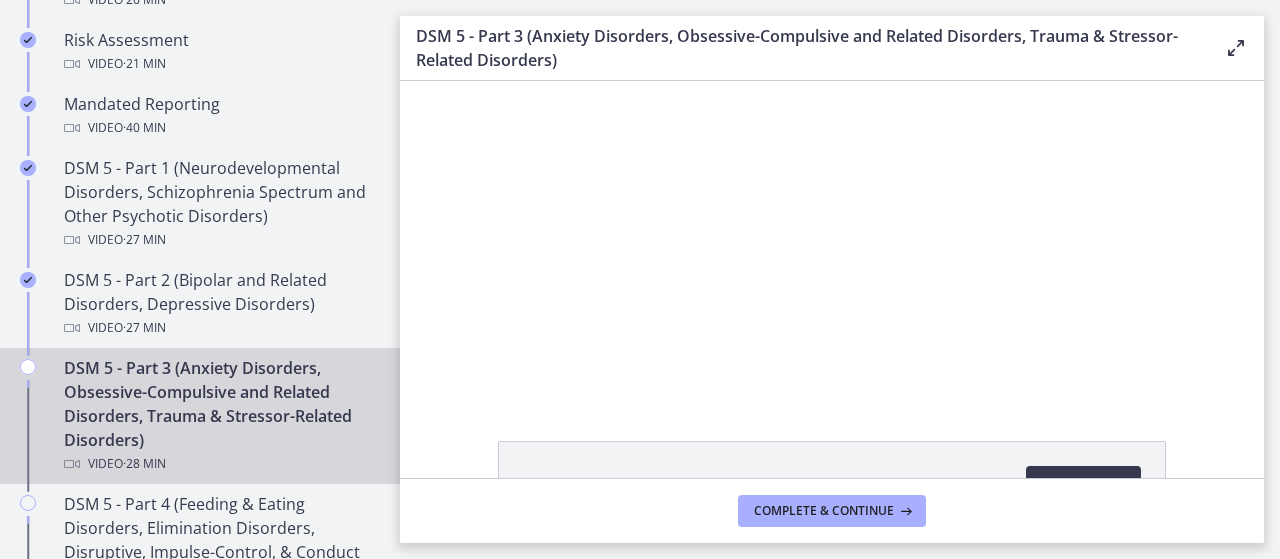 scroll, scrollTop: 0, scrollLeft: 0, axis: both 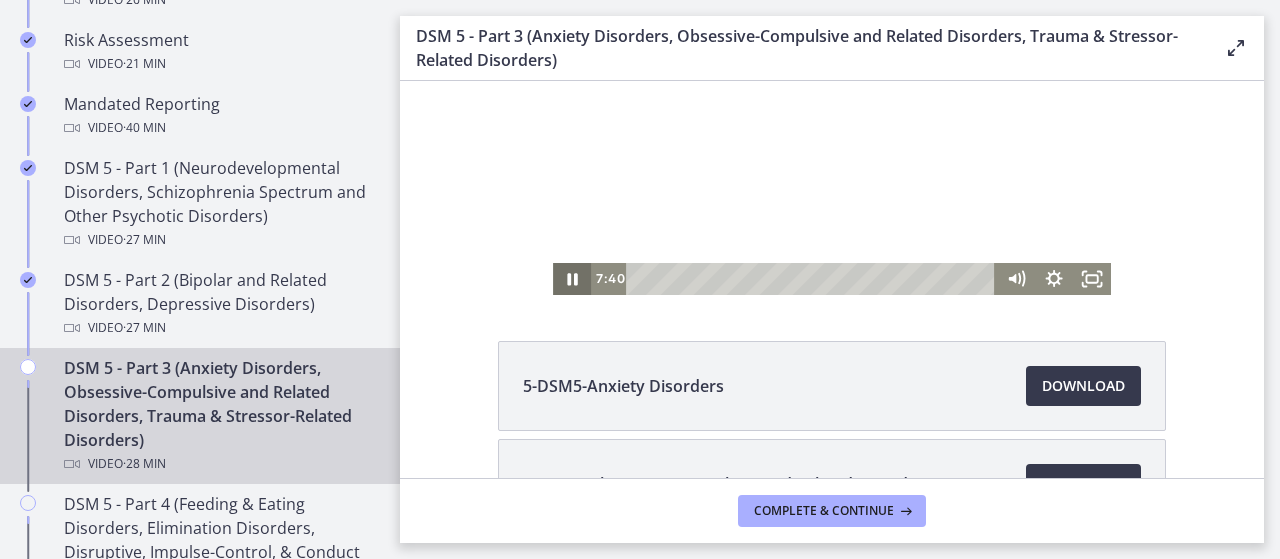 click 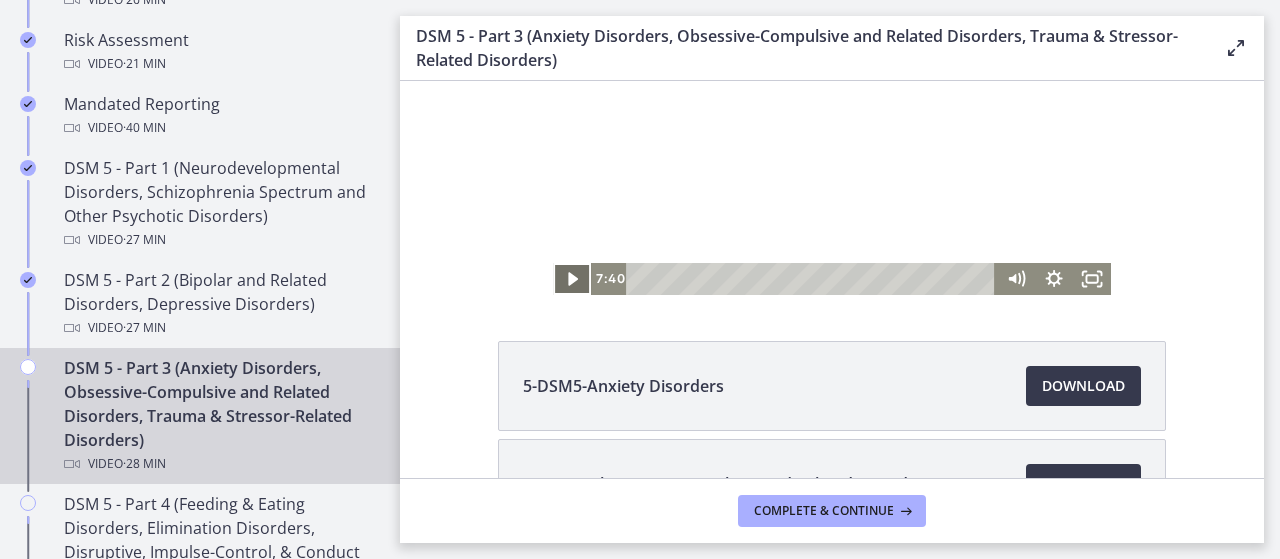 click 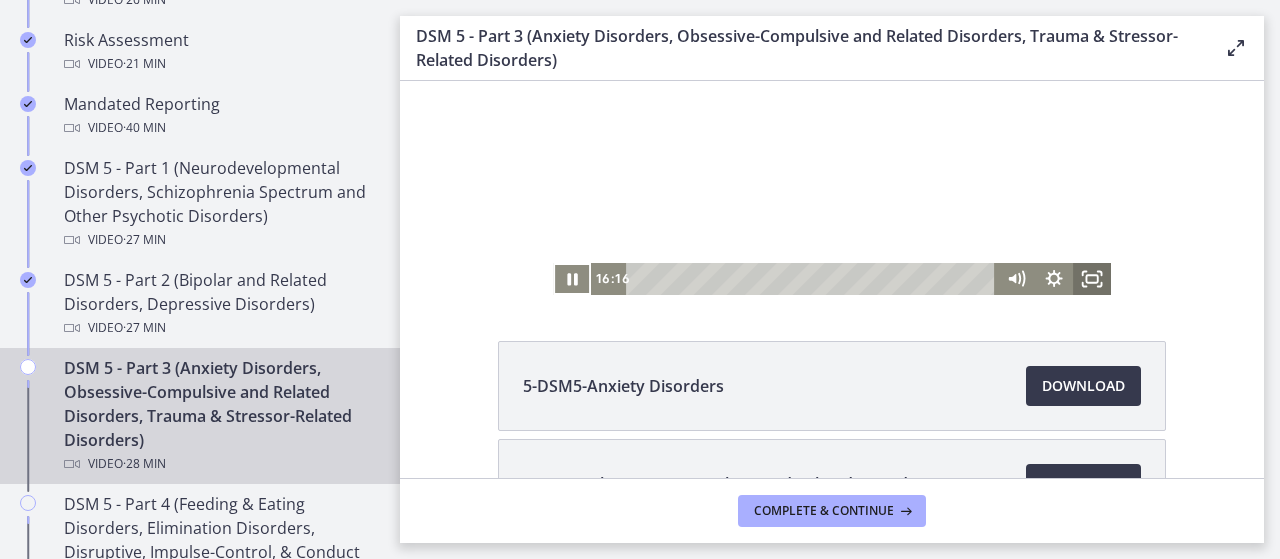 click 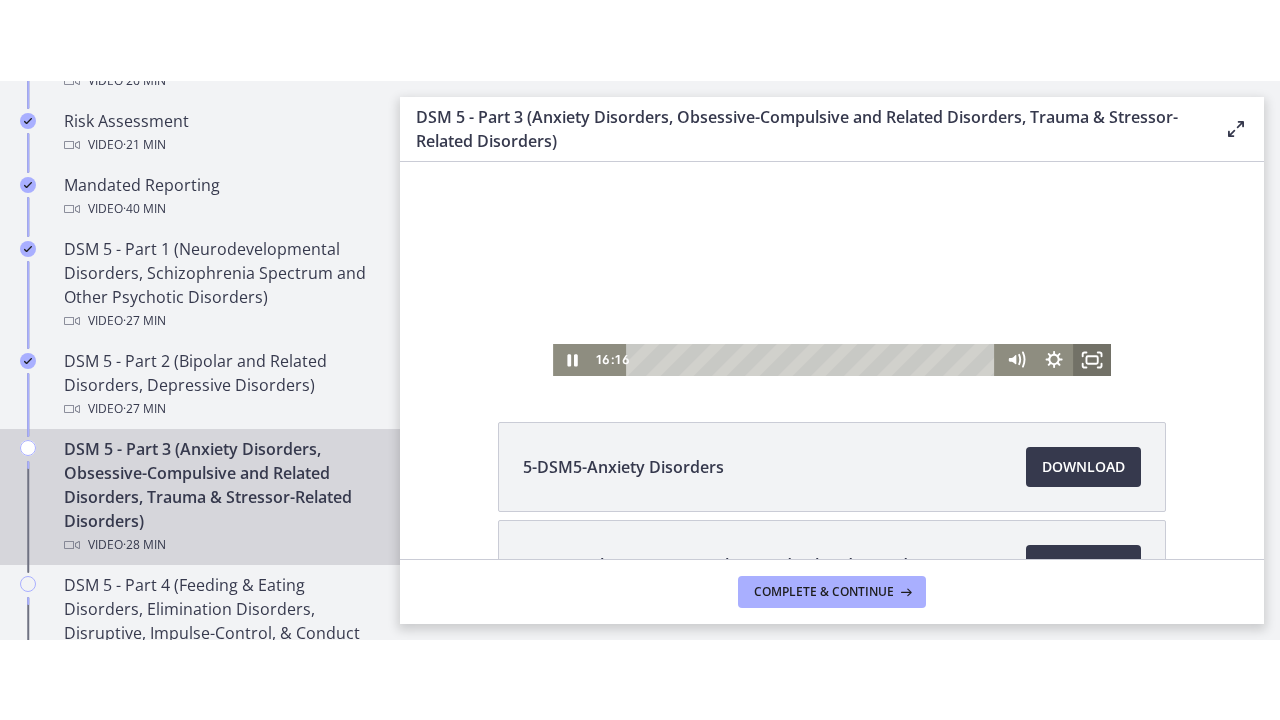 scroll, scrollTop: 0, scrollLeft: 0, axis: both 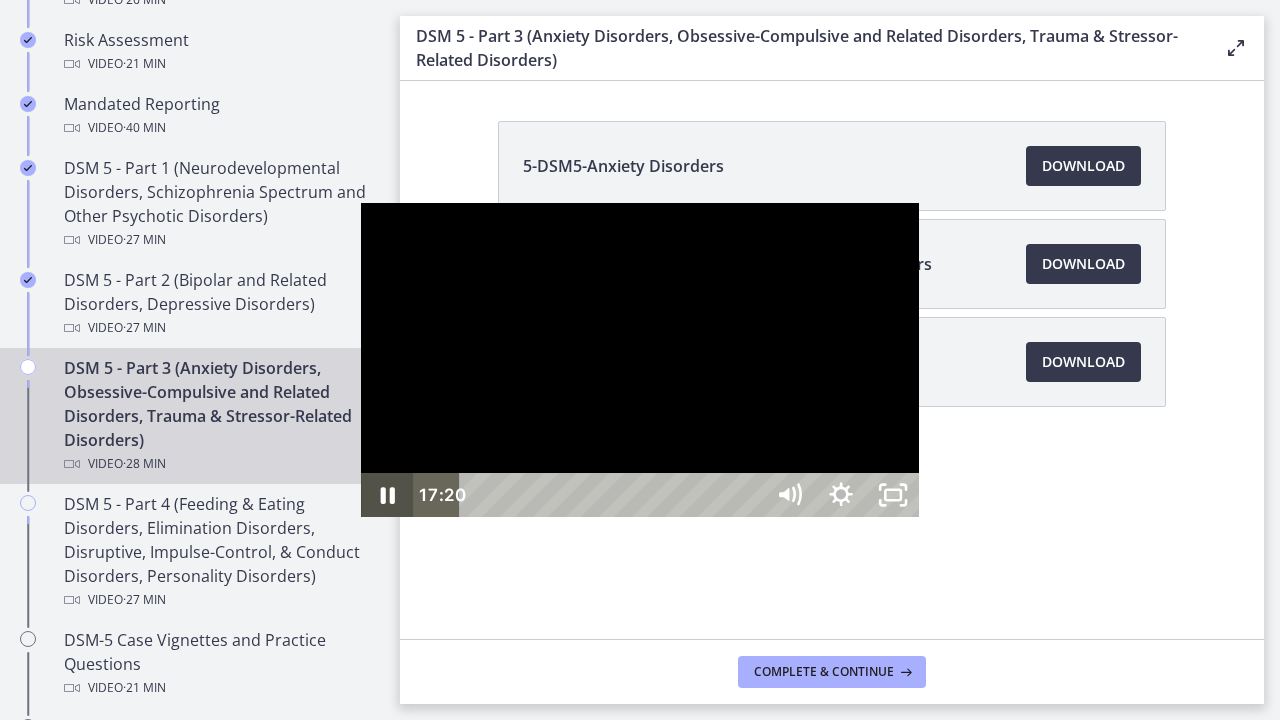 click 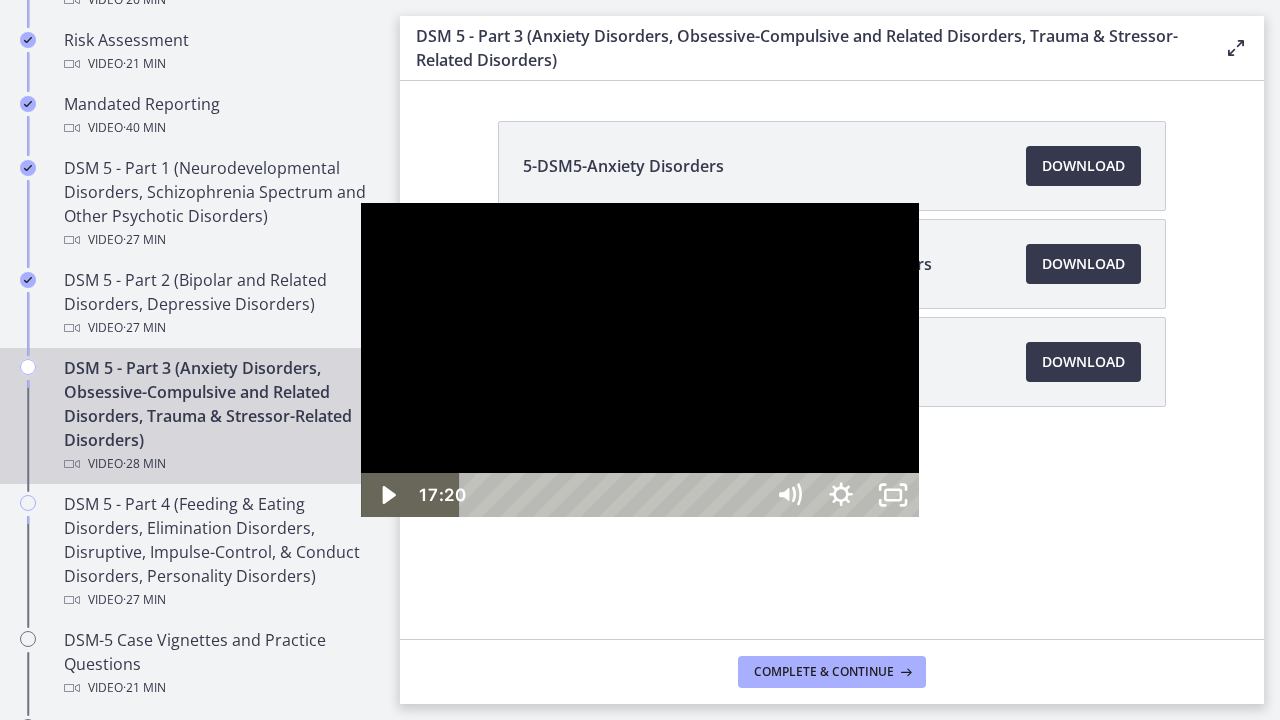 click on "15:34" at bounding box center (614, 495) 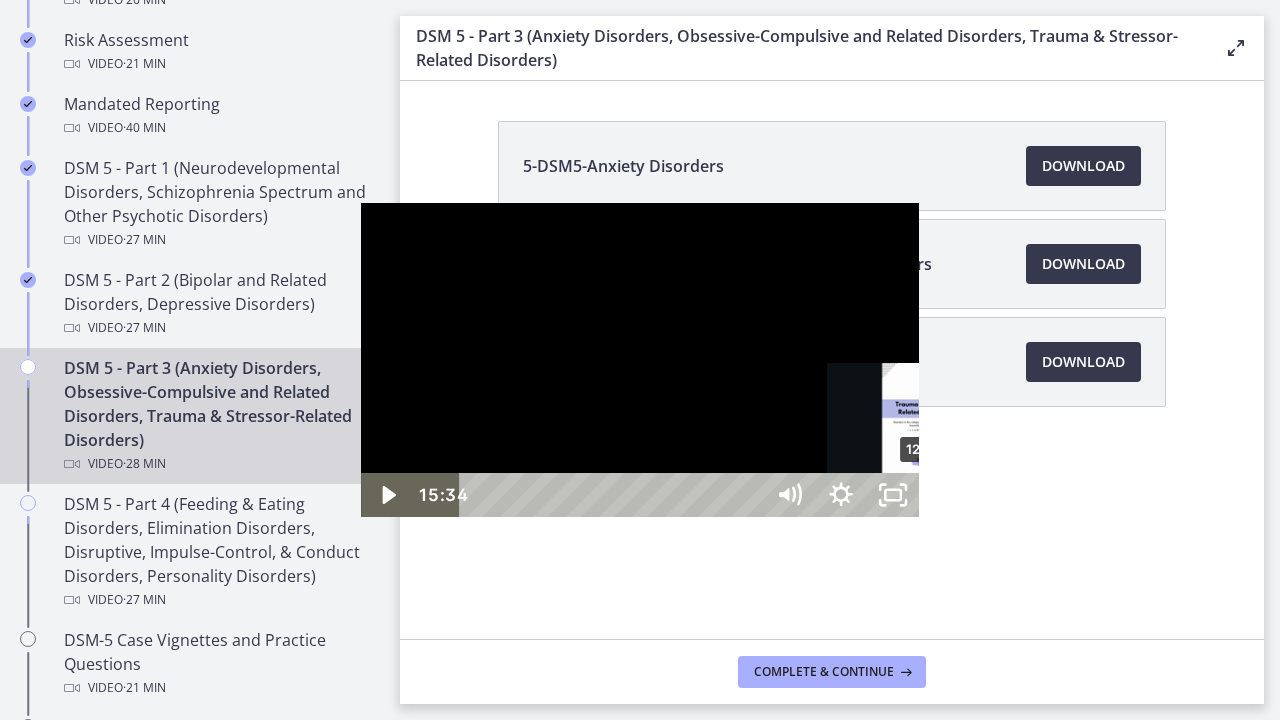 click on "12:40" at bounding box center [614, 495] 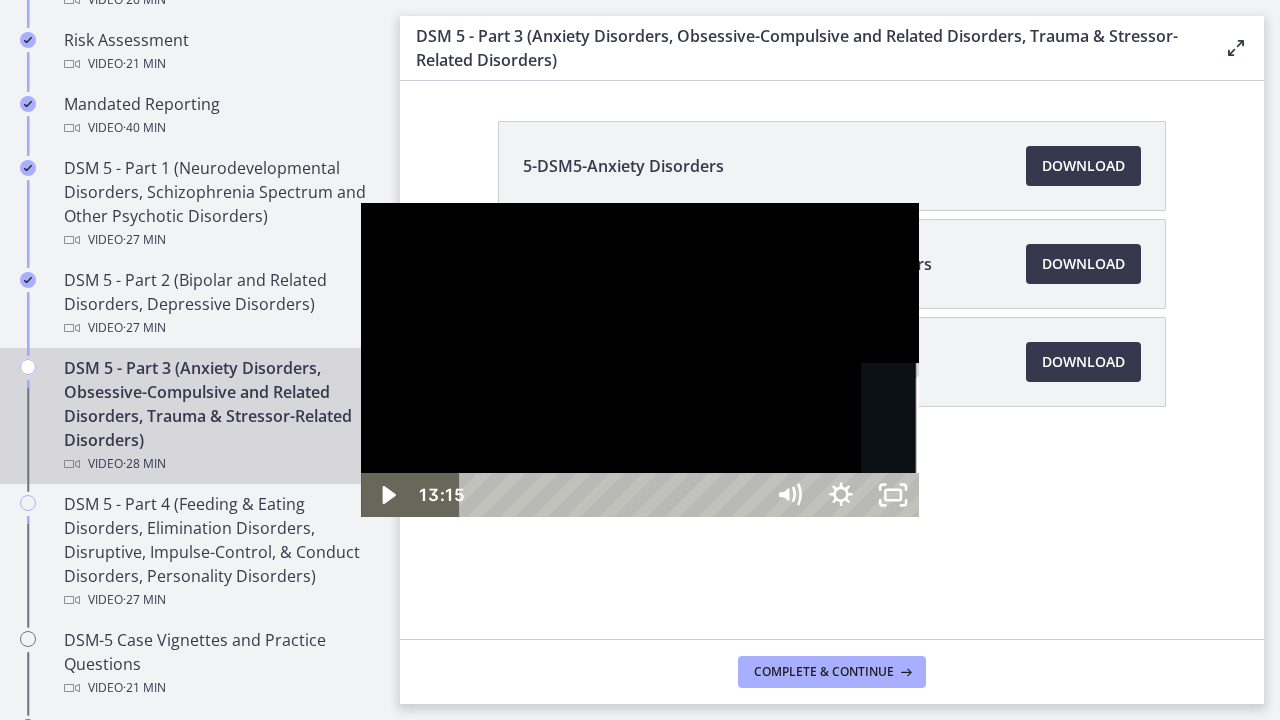 click on "13:38" at bounding box center [614, 495] 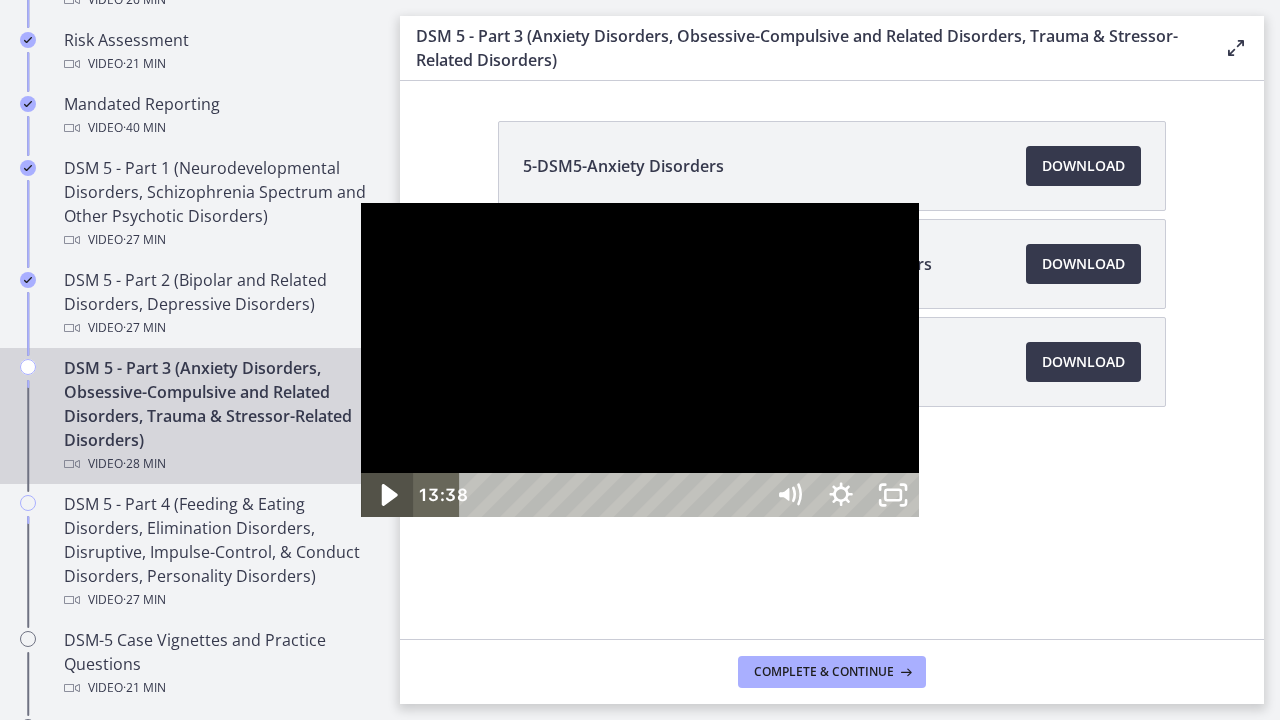 click 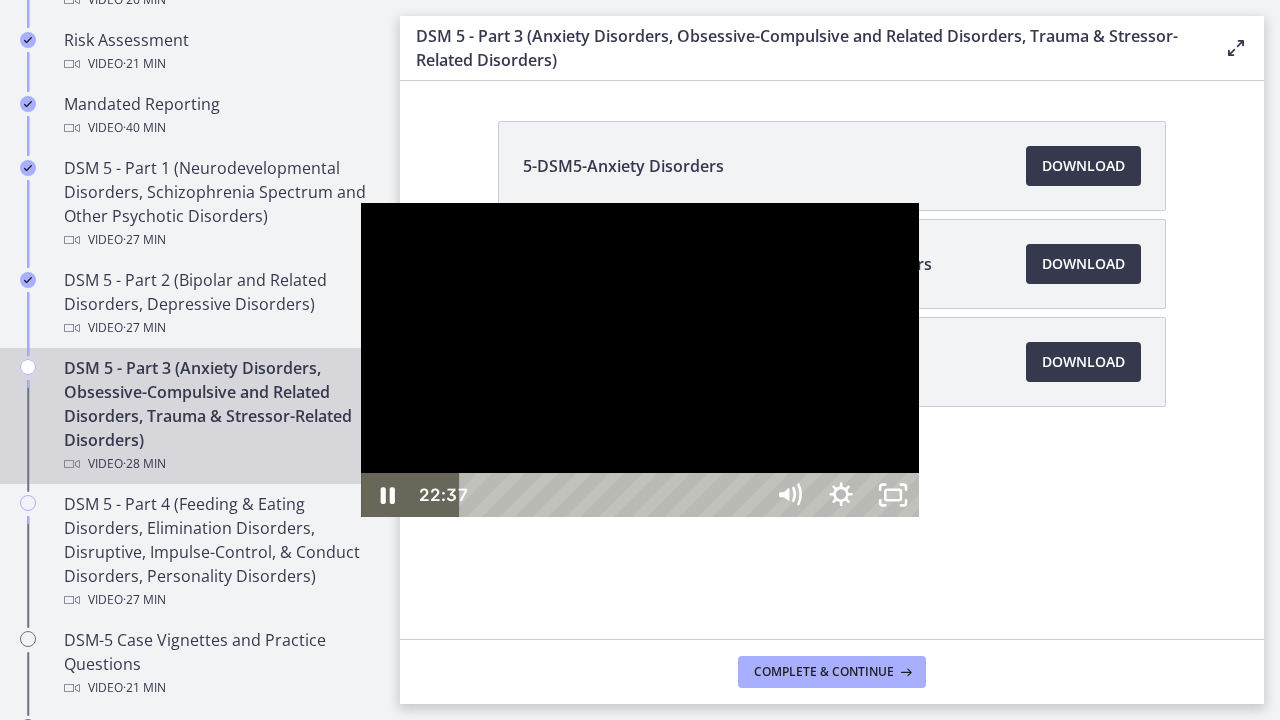 click on "22:11" at bounding box center (614, 495) 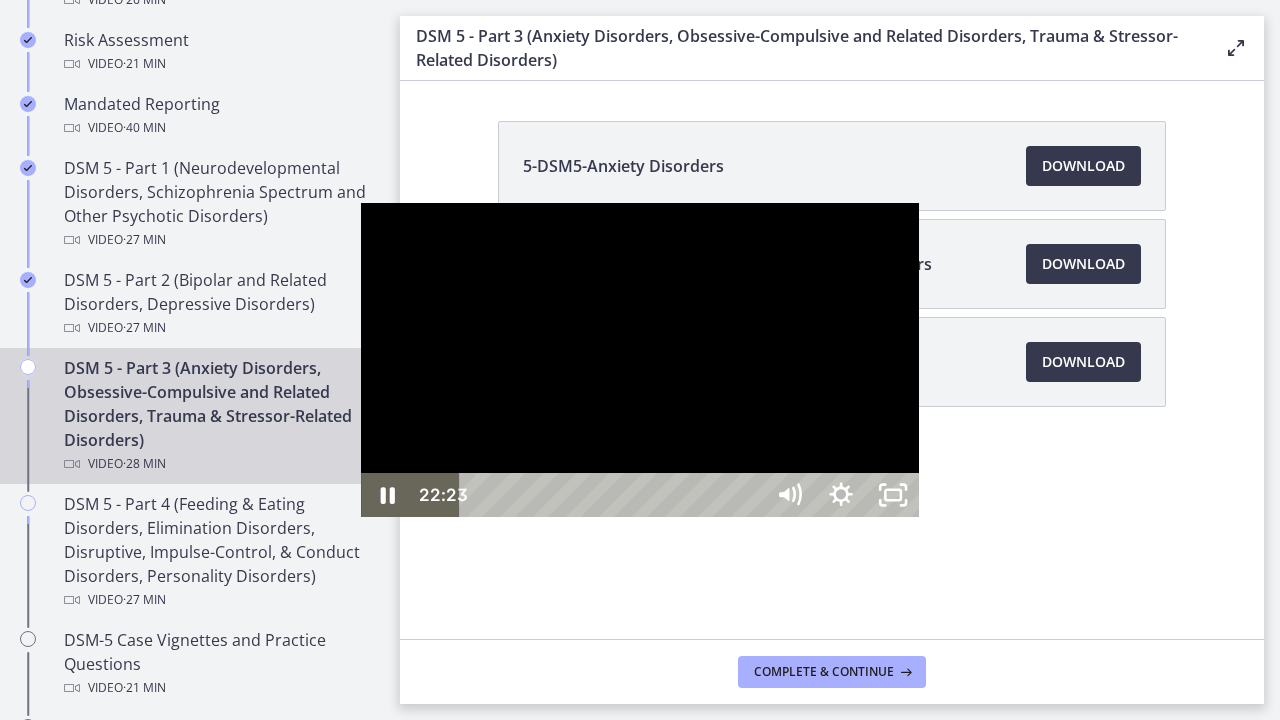click at bounding box center [640, 360] 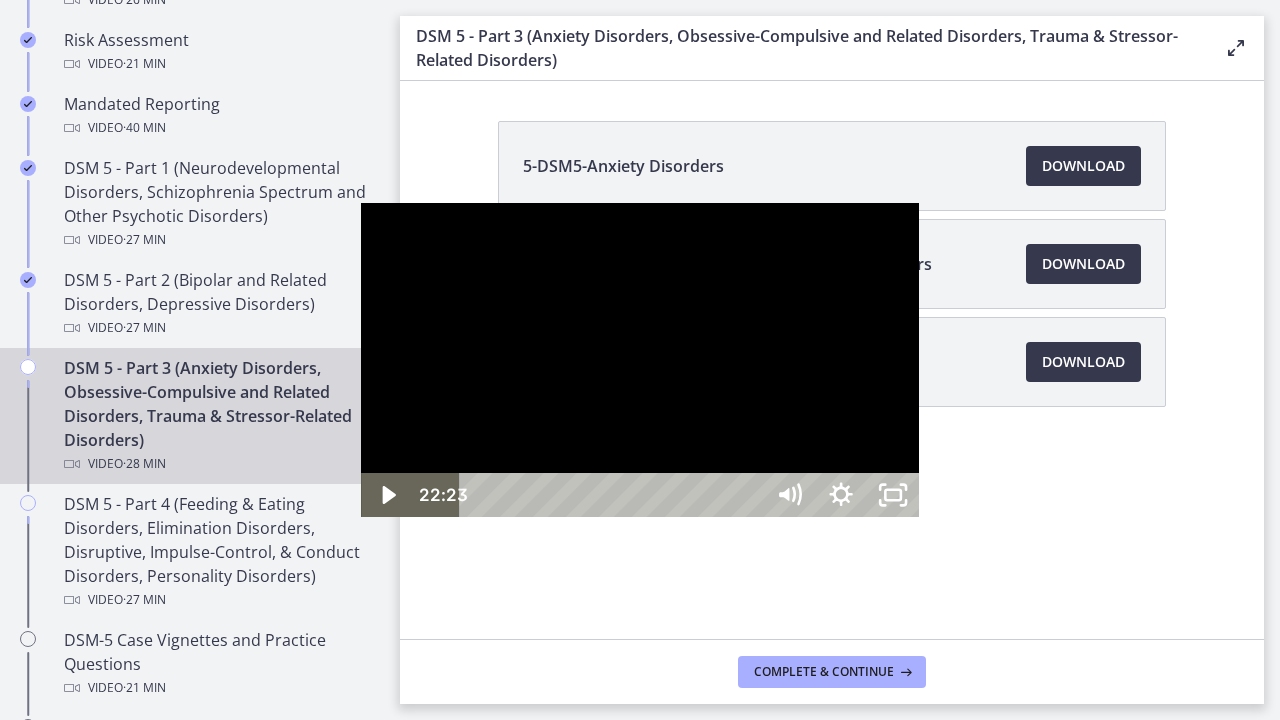 click at bounding box center [640, 360] 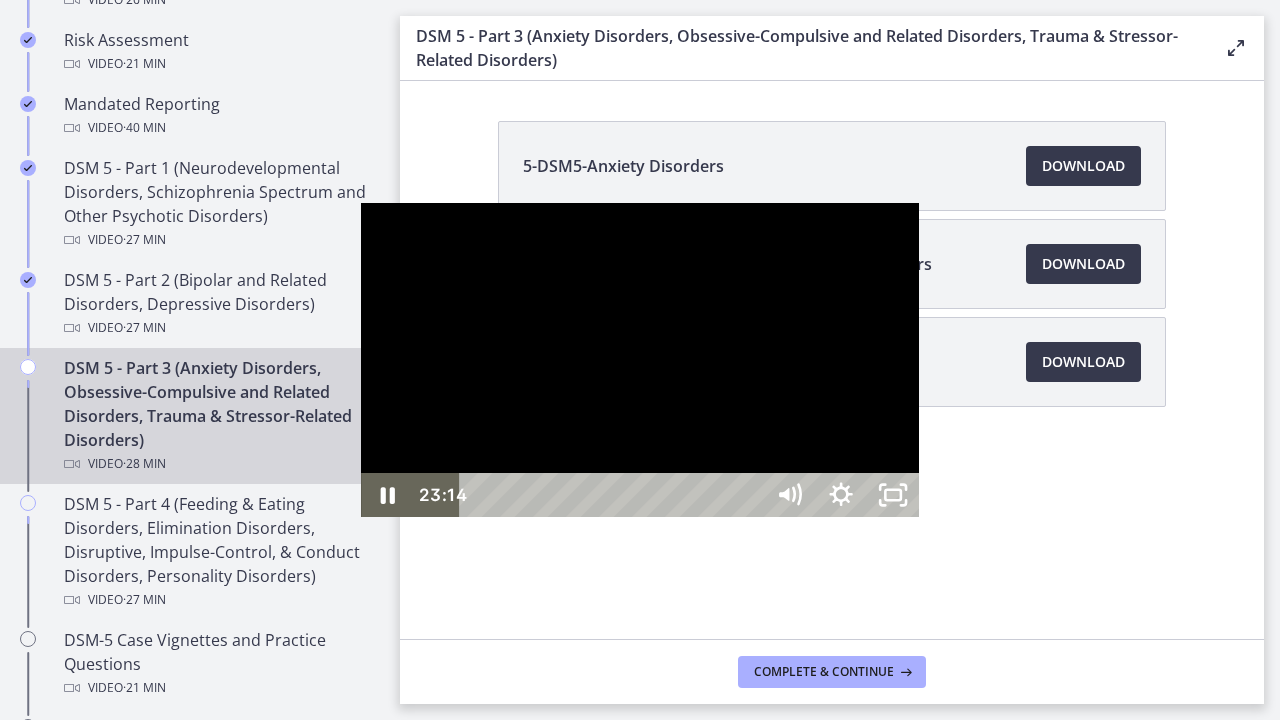 click at bounding box center (640, 360) 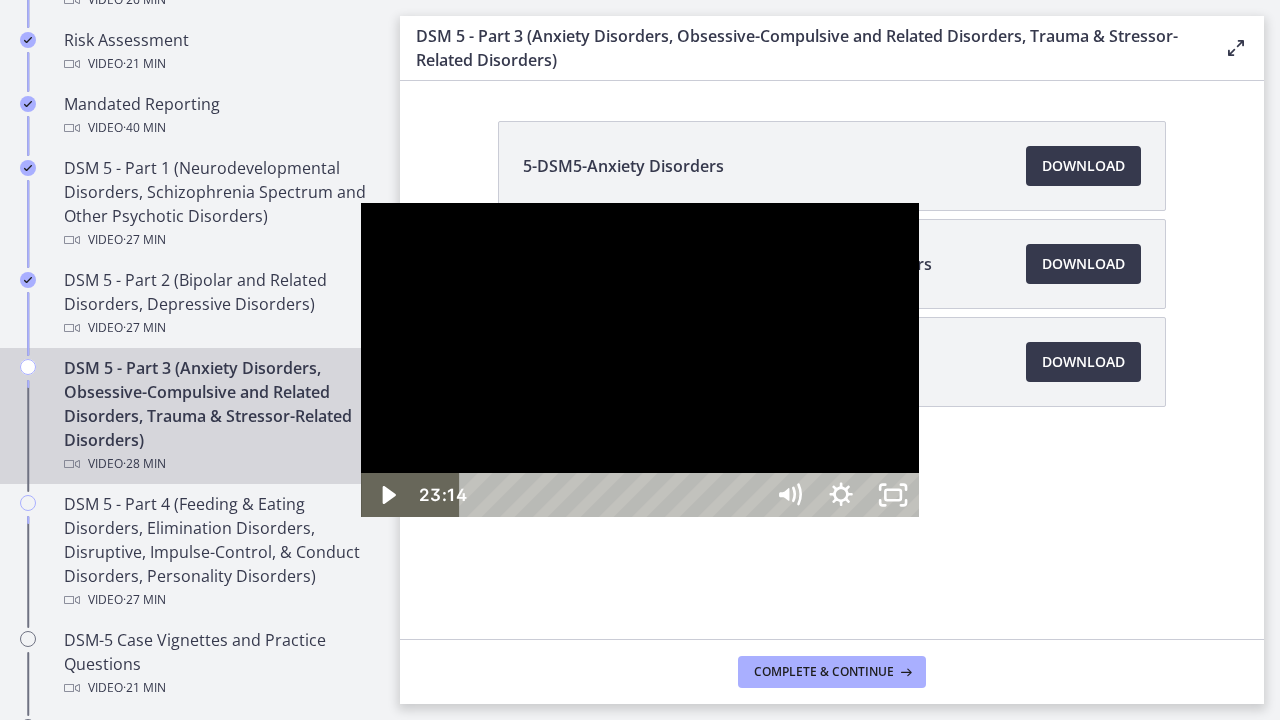 click at bounding box center (640, 360) 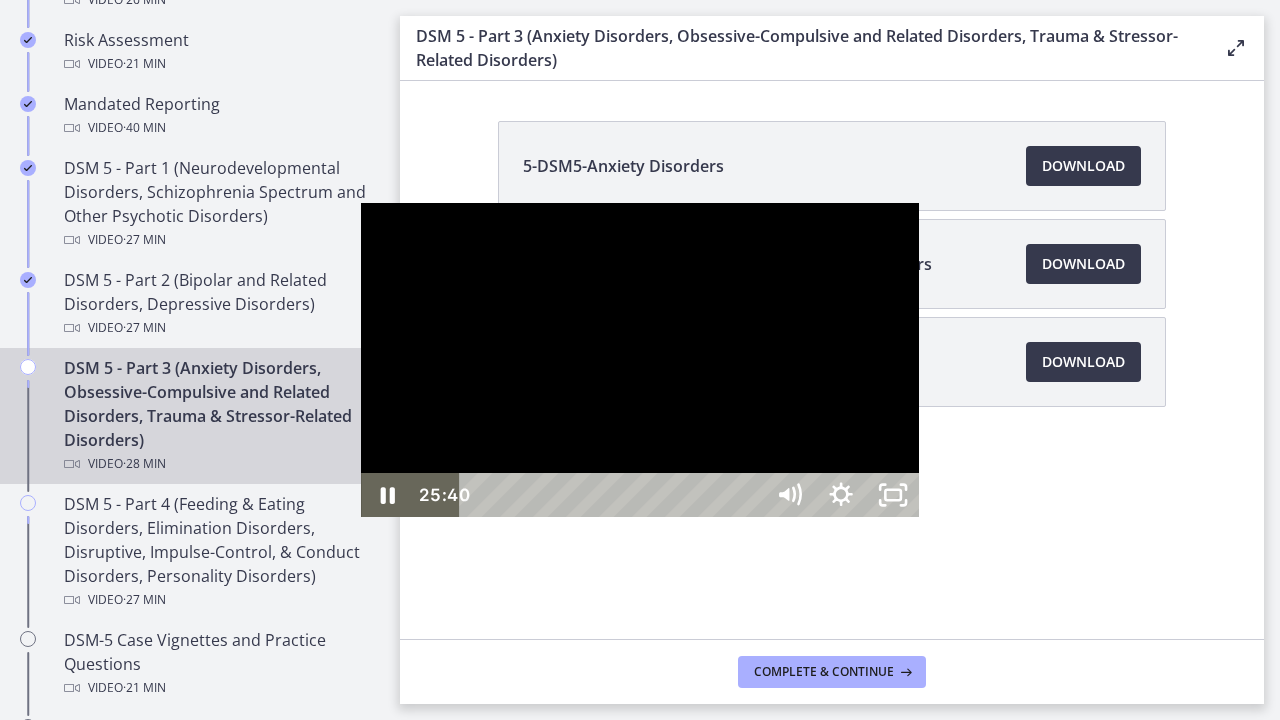 click at bounding box center (640, 360) 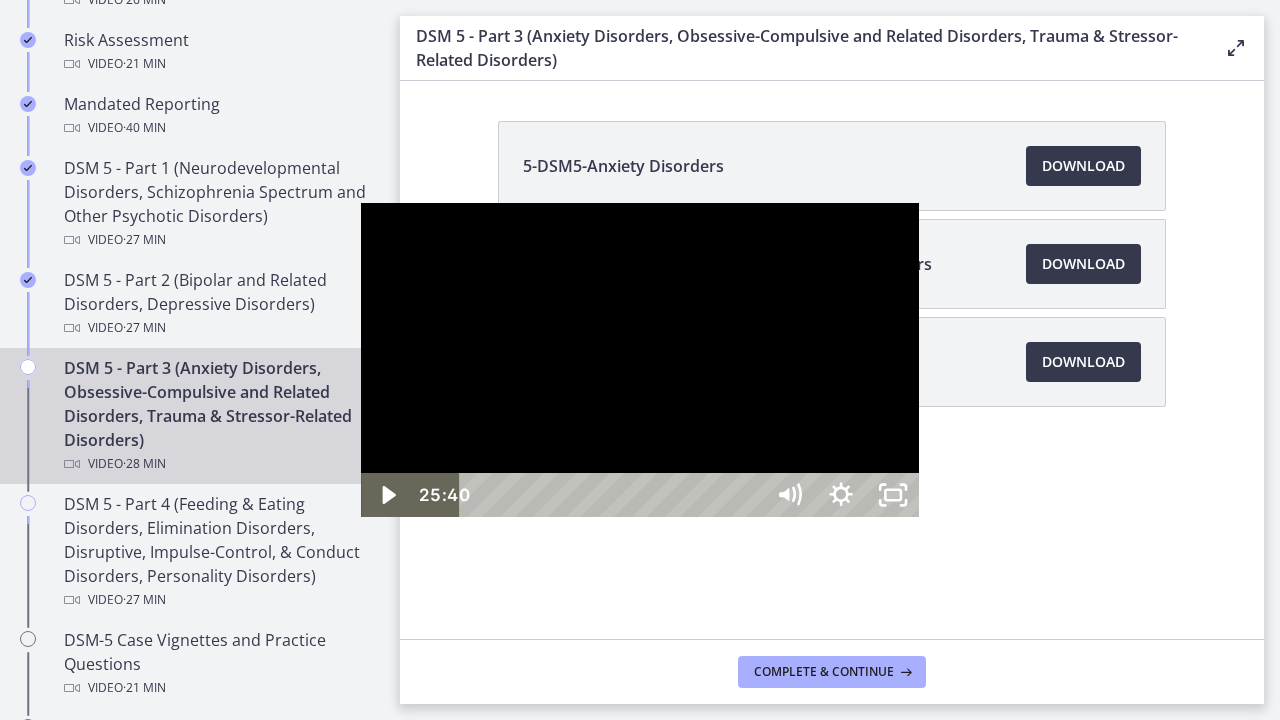 click at bounding box center [640, 360] 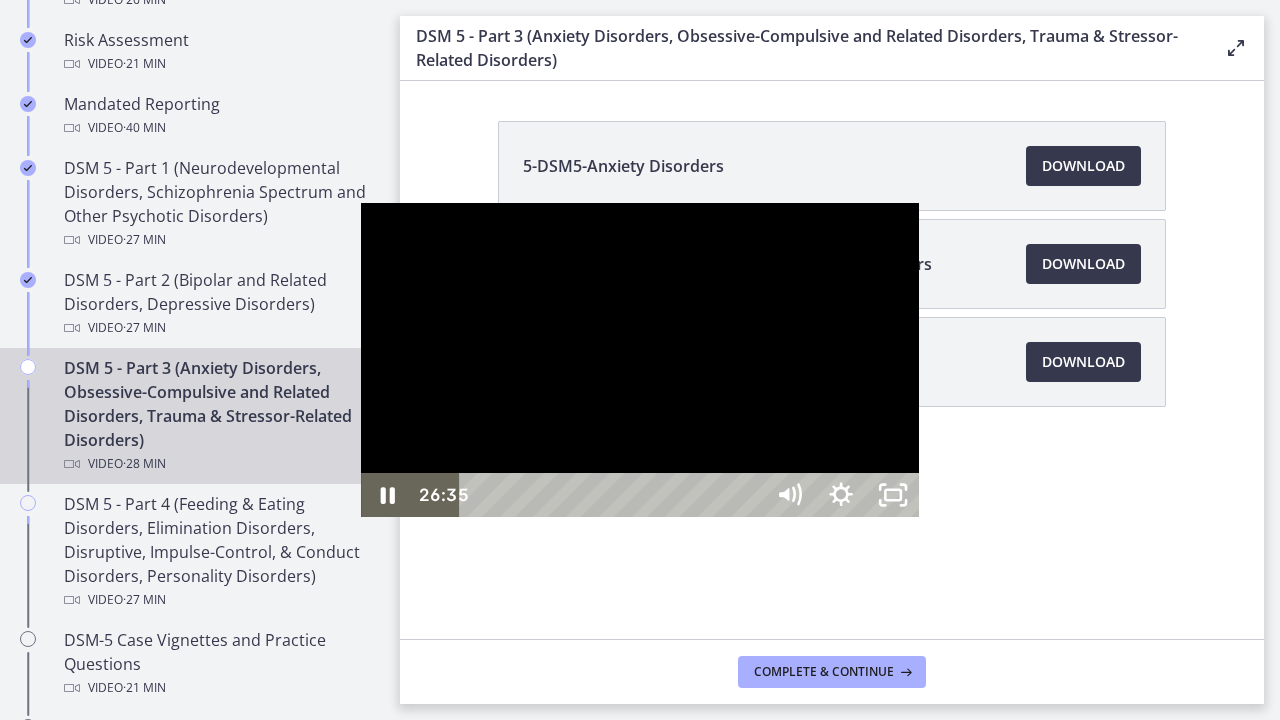 click at bounding box center [640, 360] 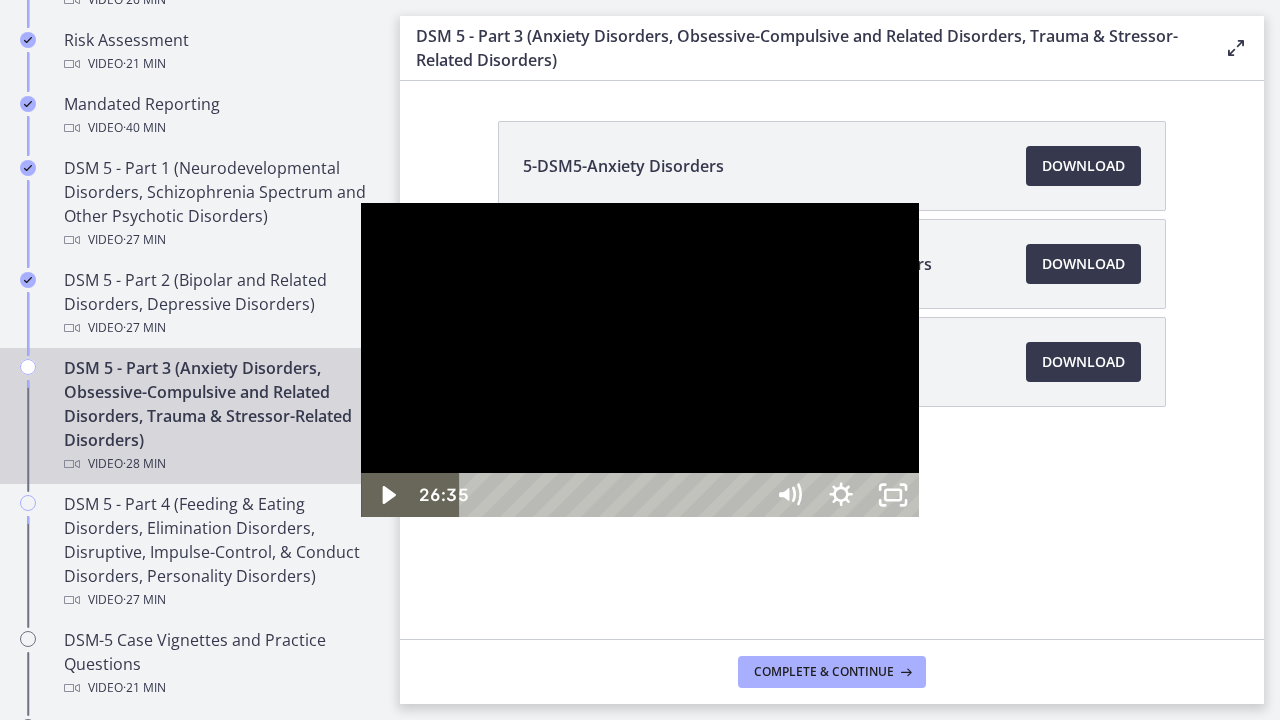 click at bounding box center [640, 360] 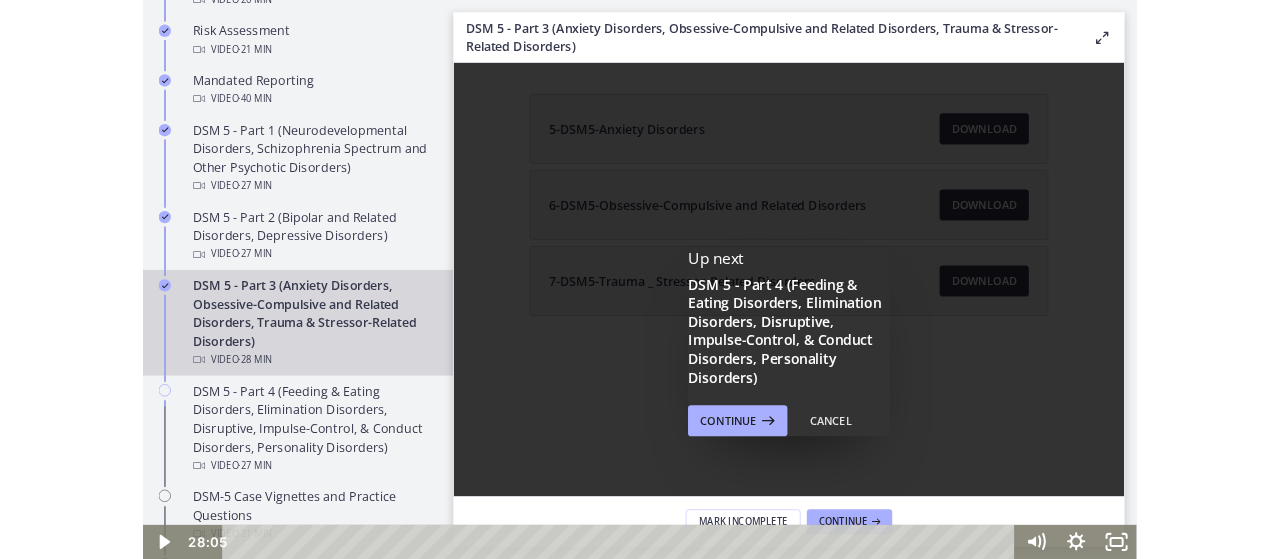 scroll, scrollTop: 0, scrollLeft: 0, axis: both 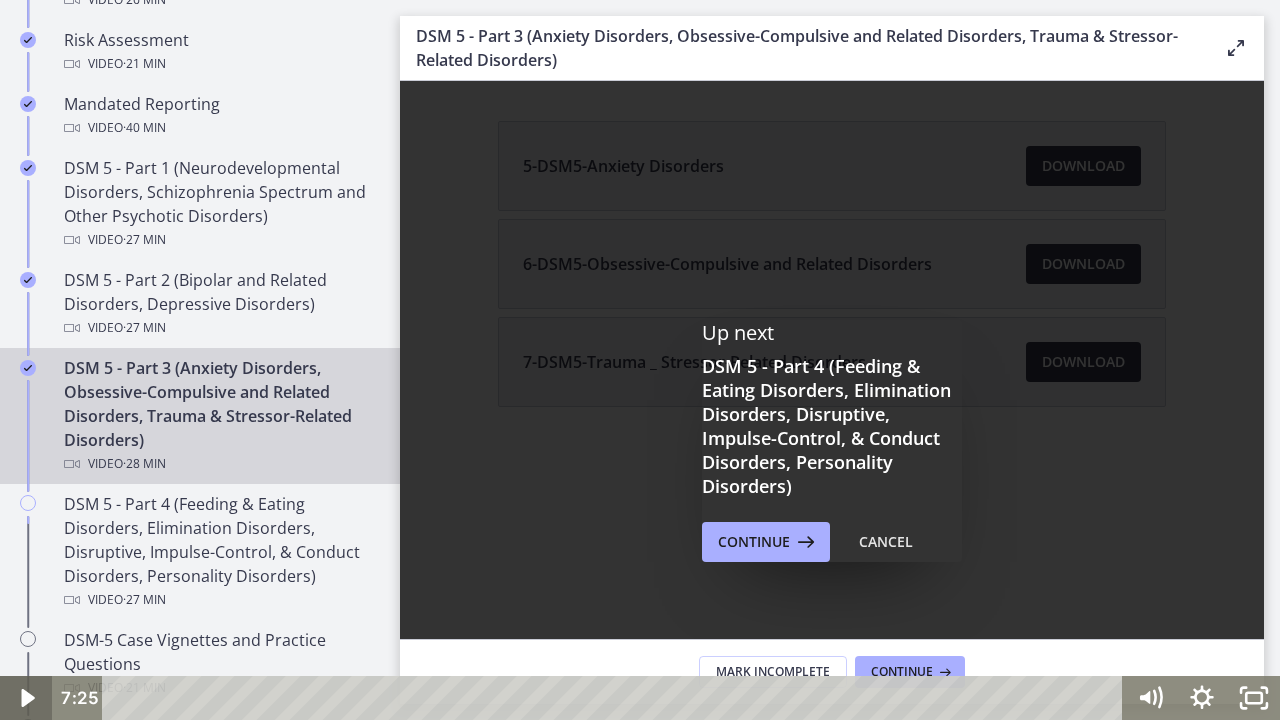 click 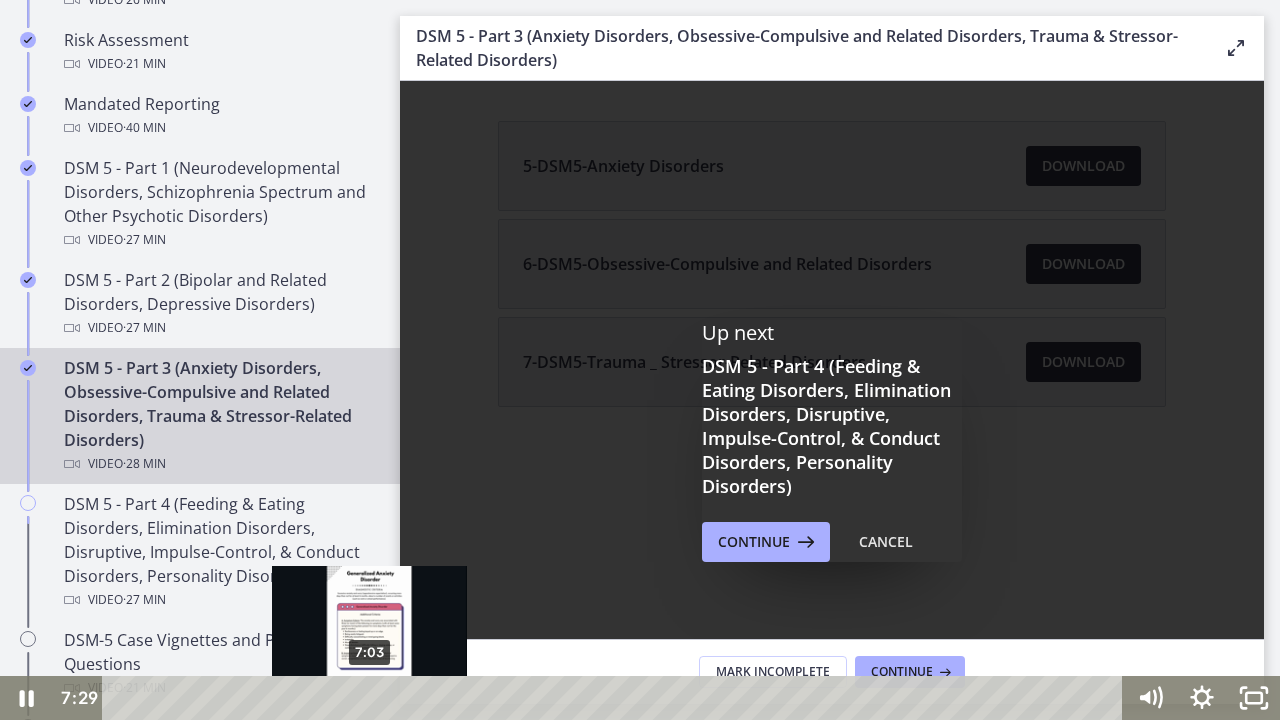 click on "7:03" at bounding box center (616, 698) 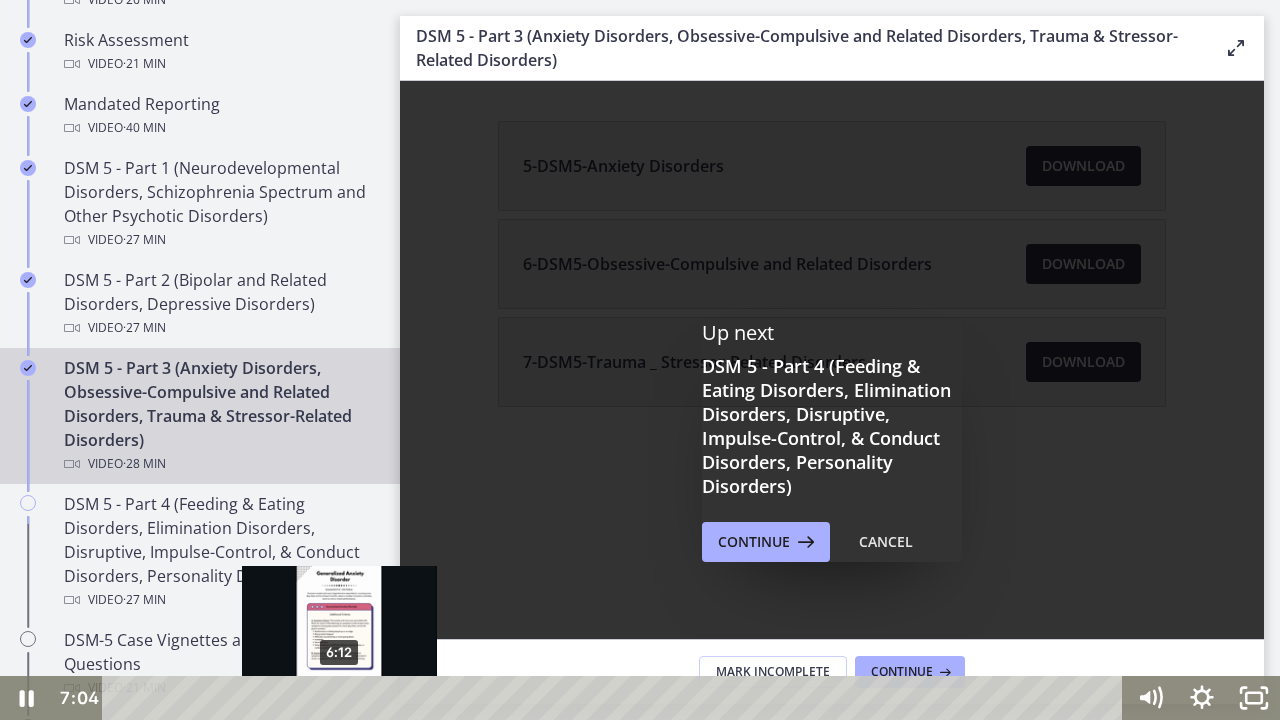 click on "6:12" at bounding box center (616, 698) 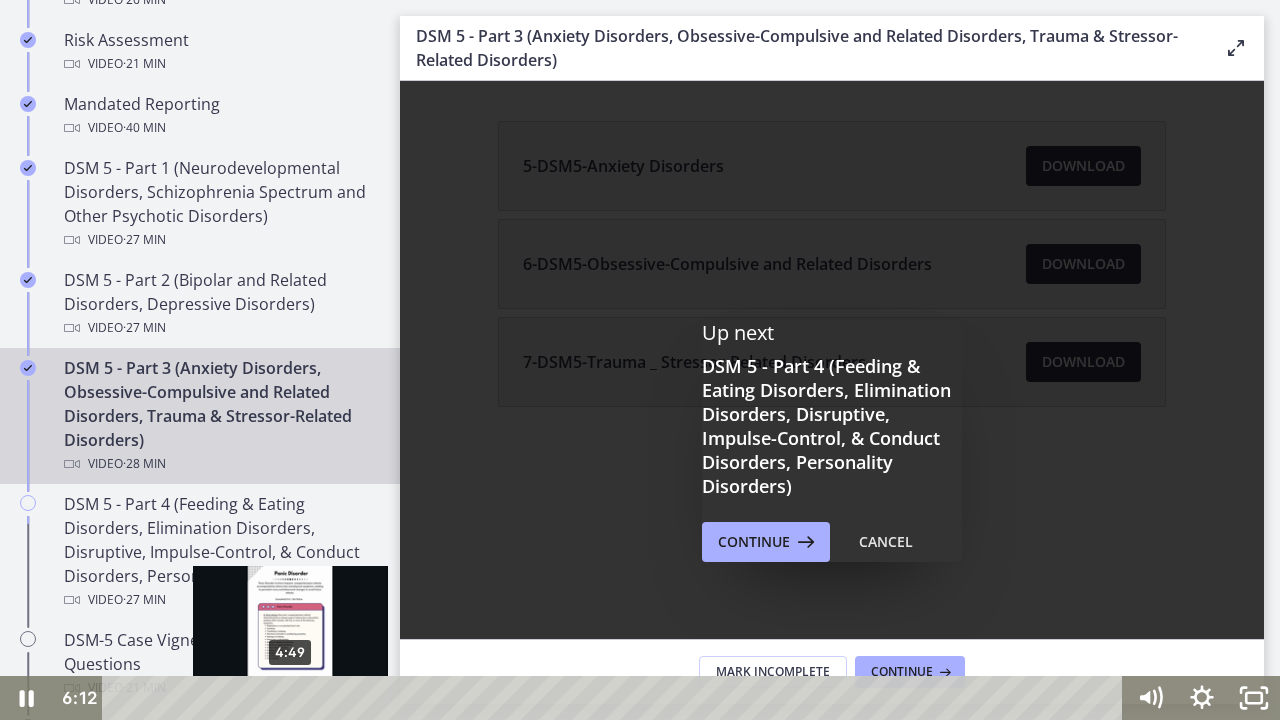 click on "4:49" at bounding box center (616, 698) 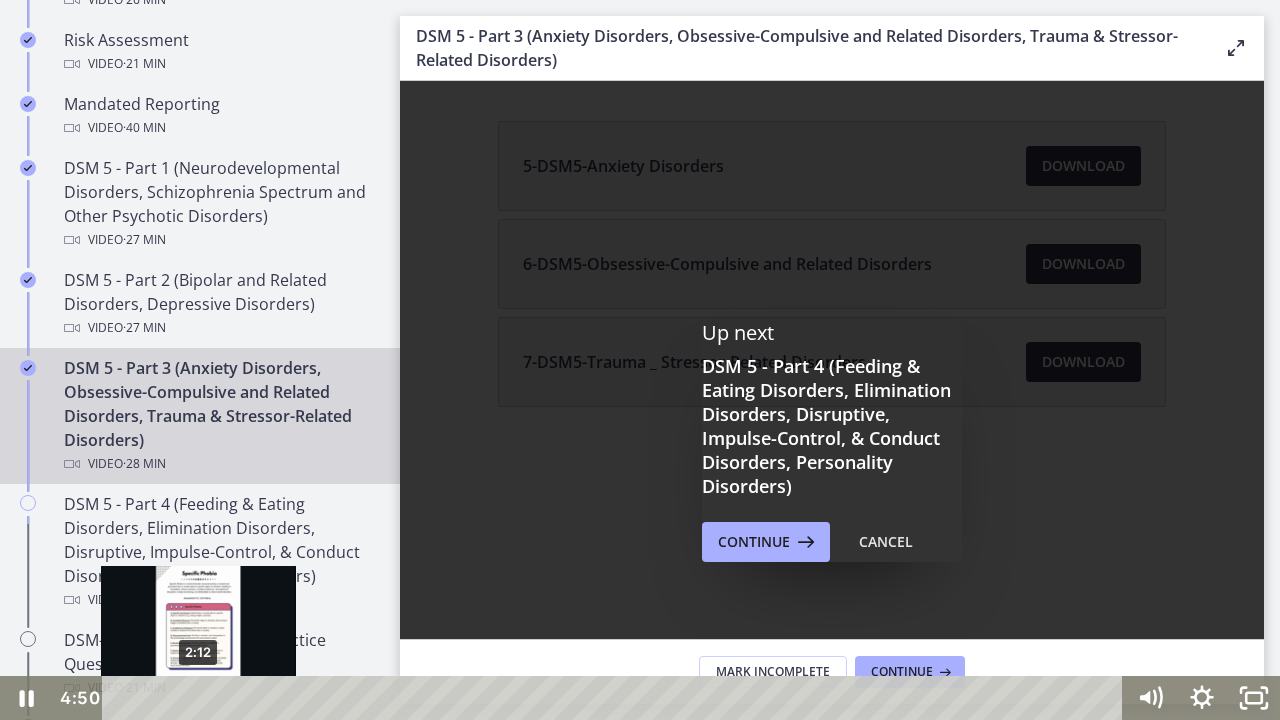 click on "2:12" at bounding box center [616, 698] 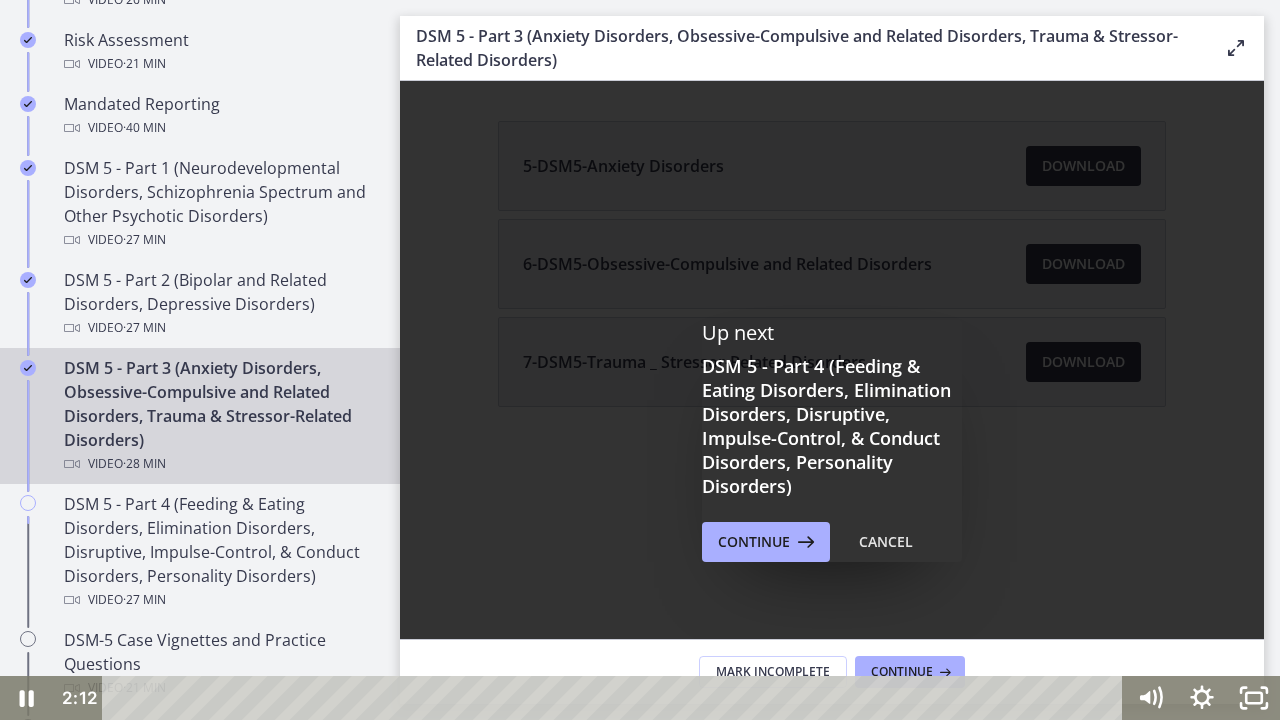 click on "2:12 0:00" at bounding box center [588, 698] 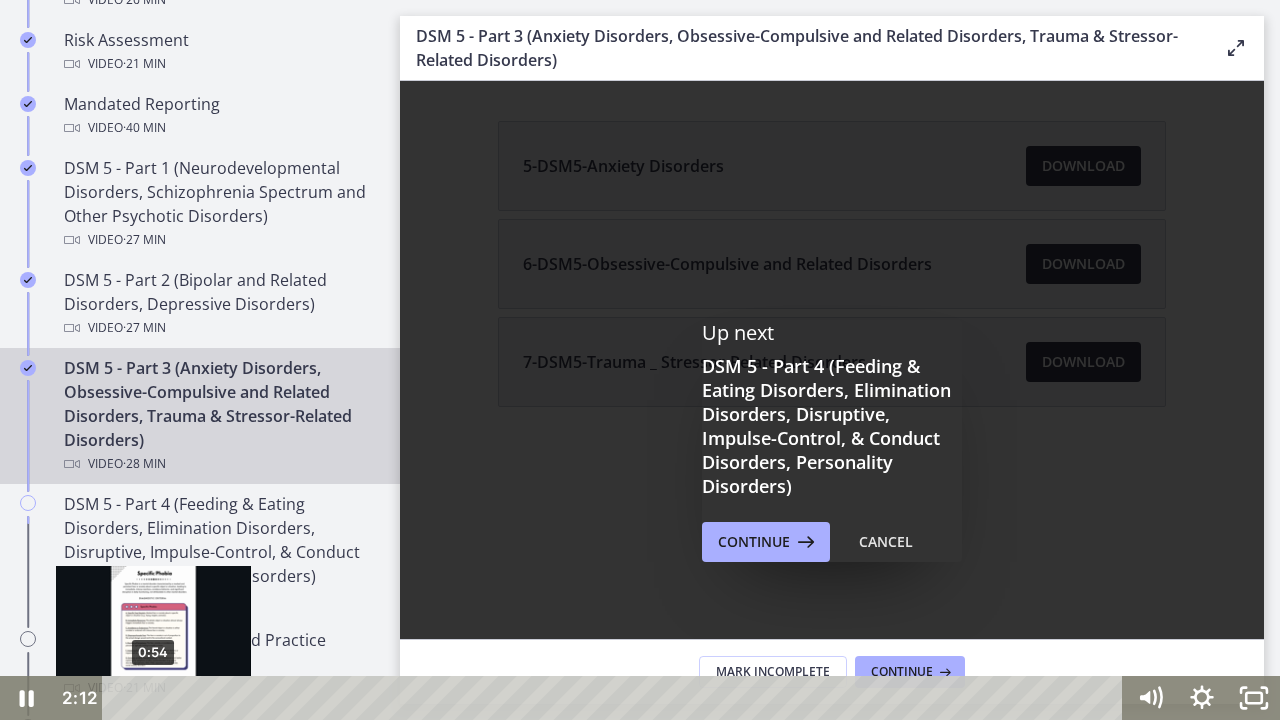 click on "0:54" at bounding box center [616, 698] 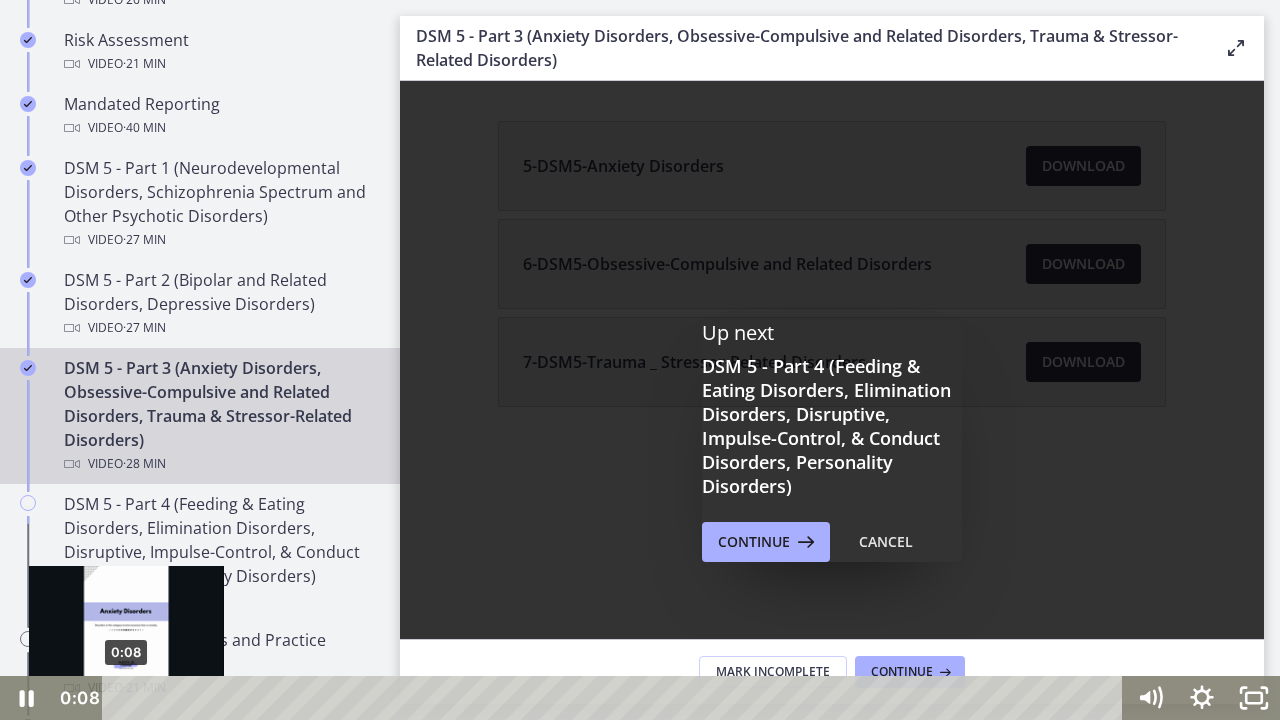 click on "0:08" at bounding box center [616, 698] 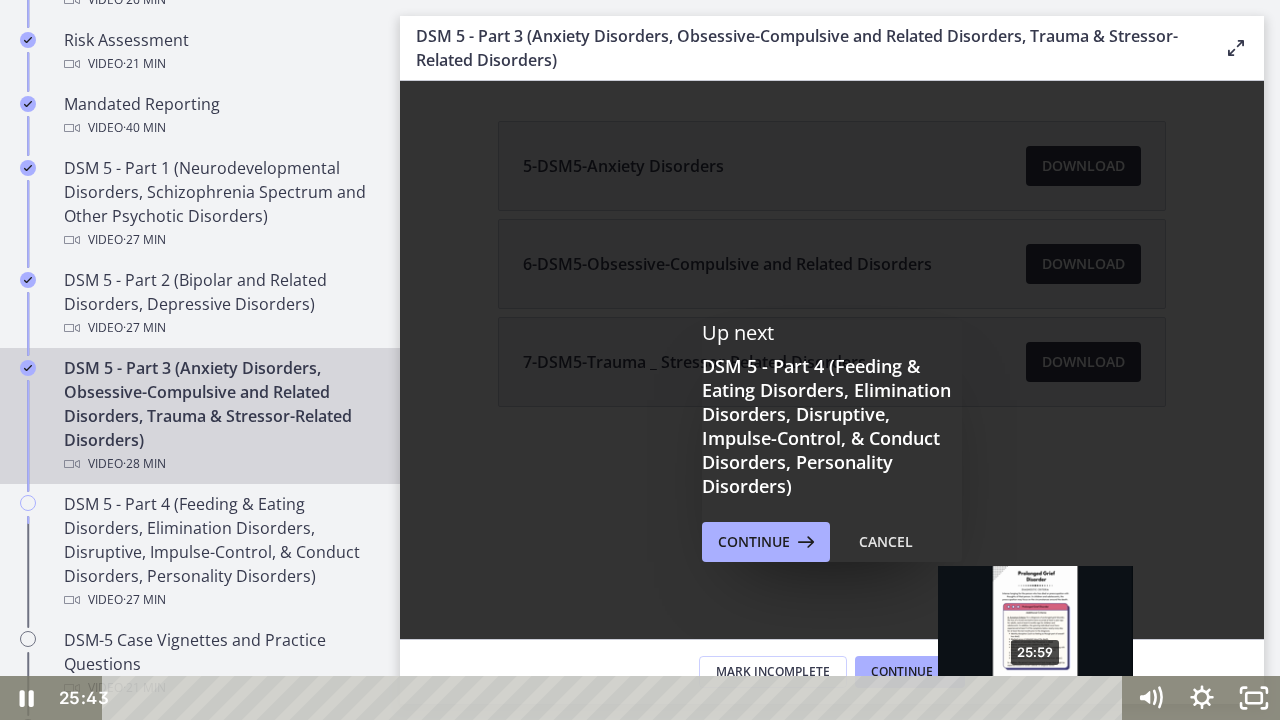 click on "25:59" at bounding box center [616, 698] 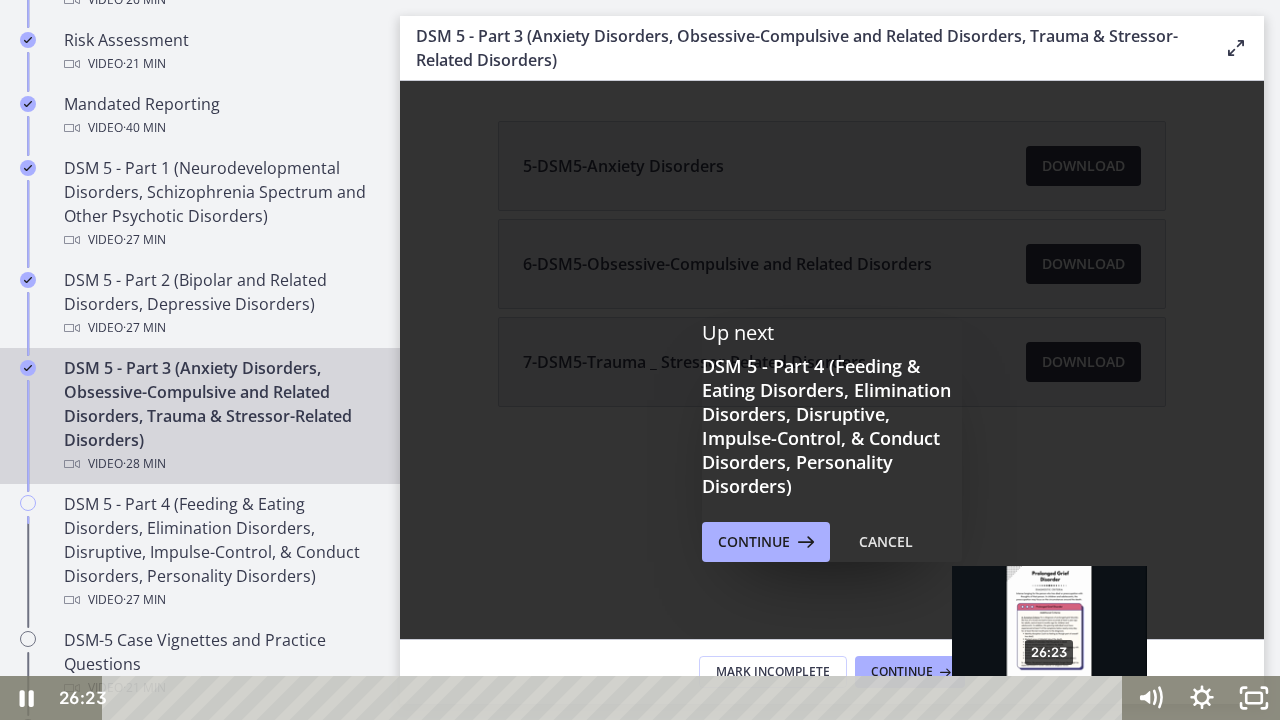 click on "26:23" at bounding box center [616, 698] 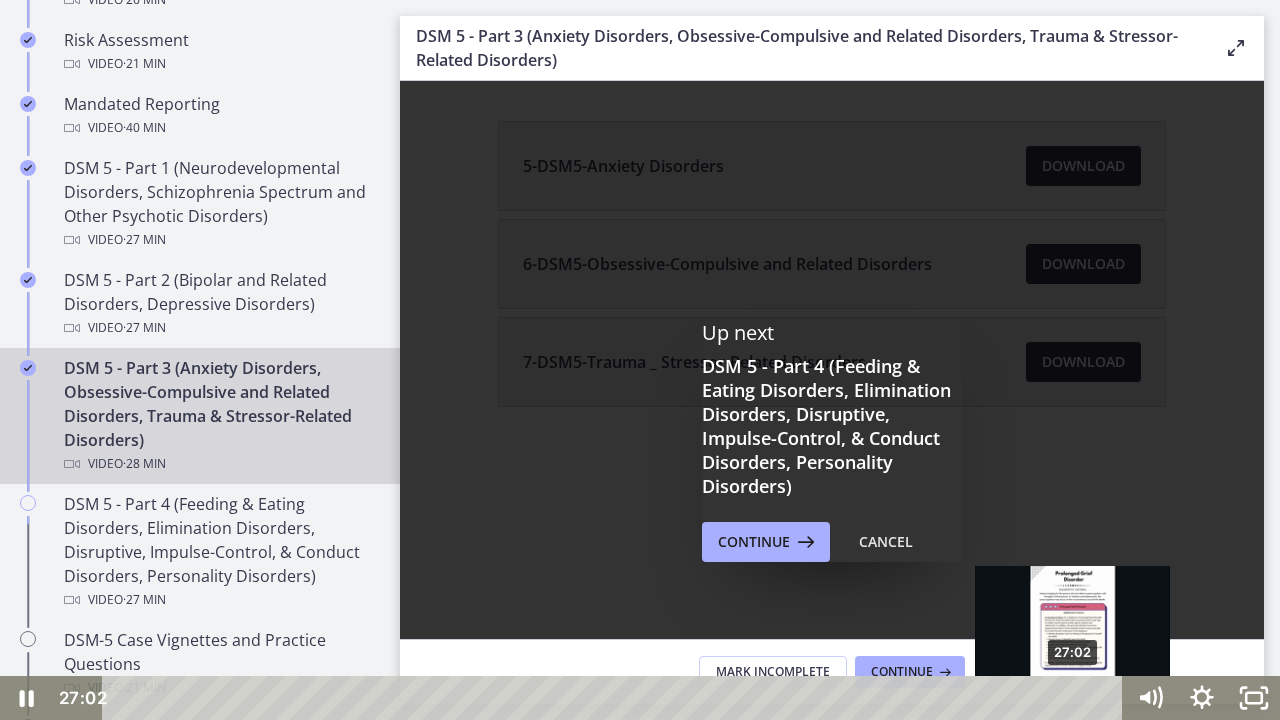 click on "27:02" at bounding box center (616, 698) 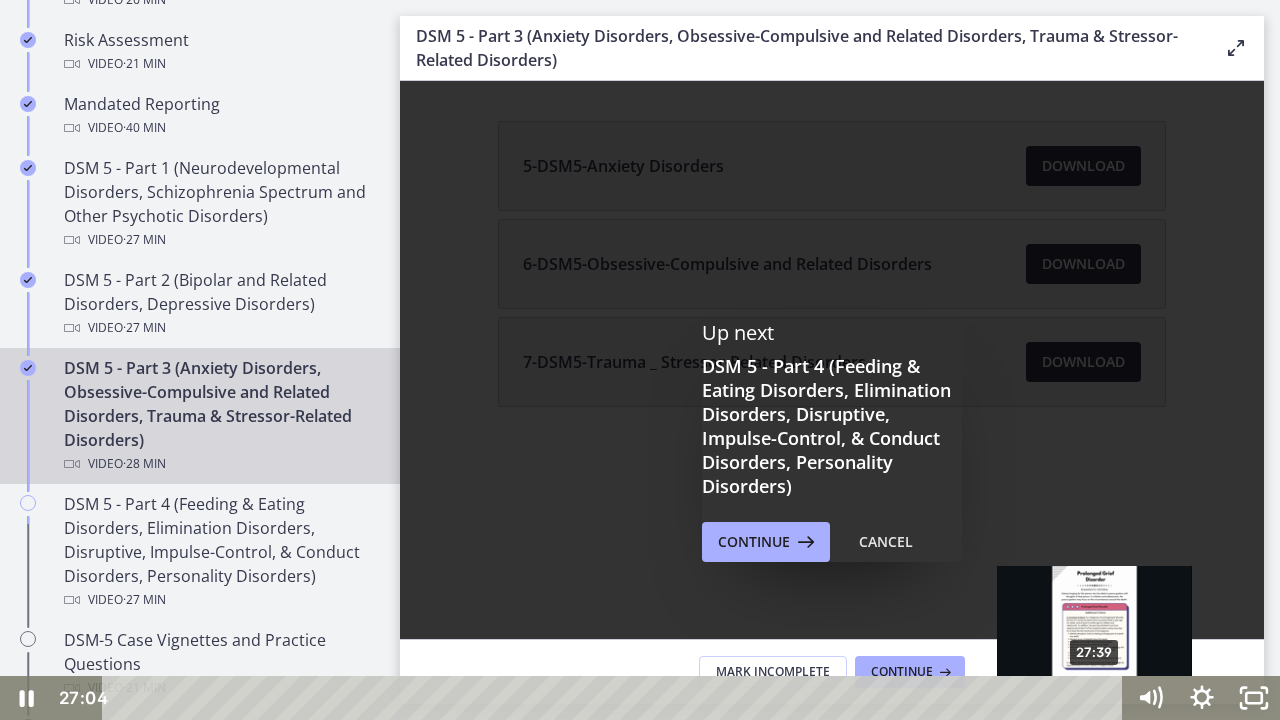 click on "27:39" at bounding box center (616, 698) 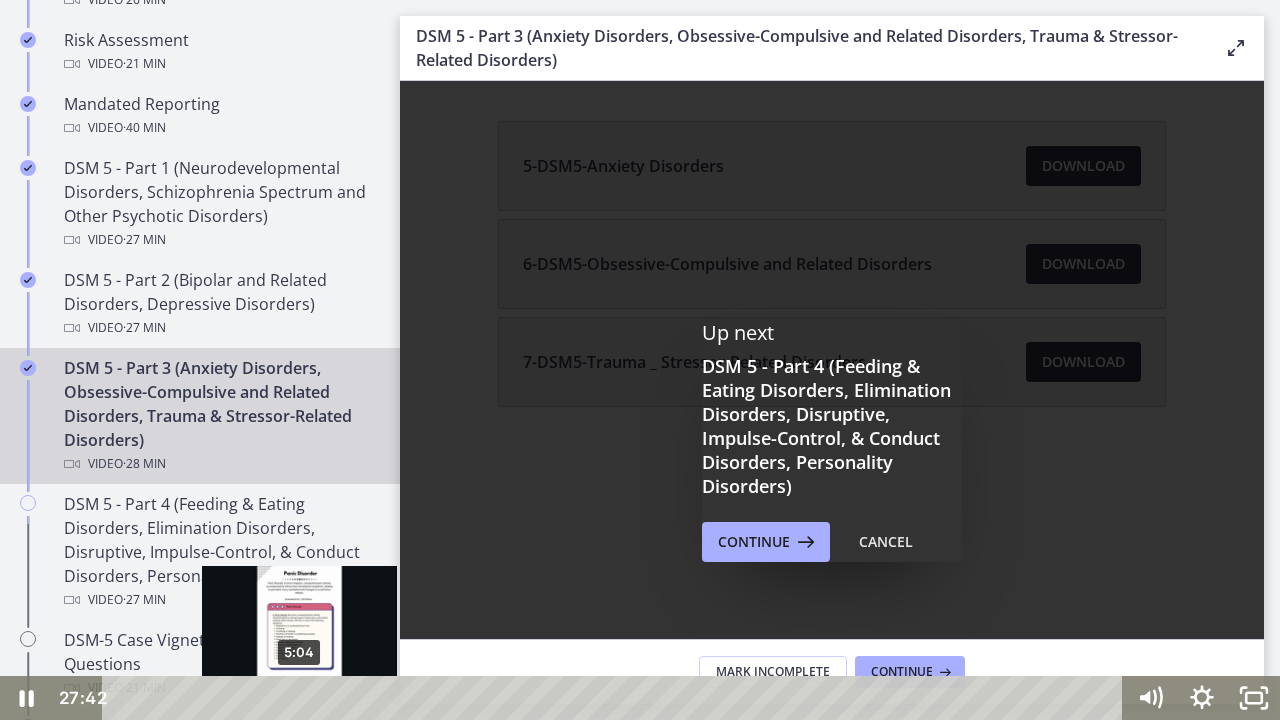 click on "5:04" at bounding box center [616, 698] 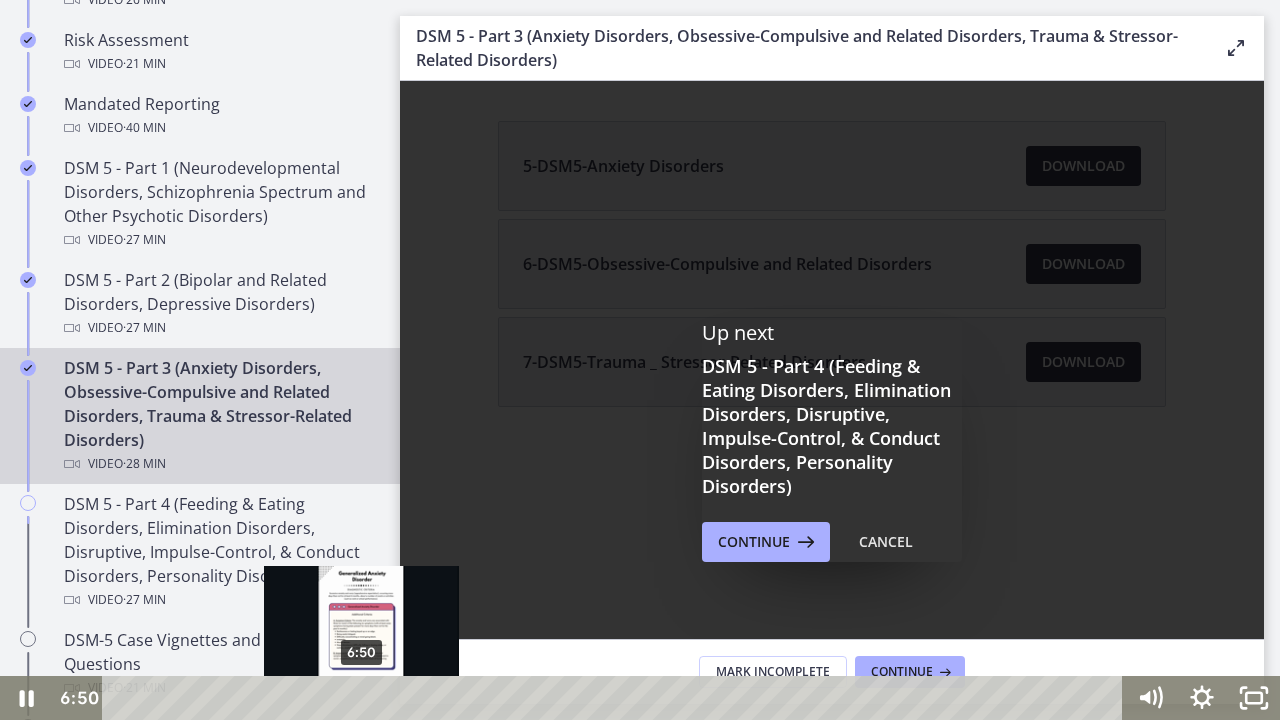 click on "6:50" at bounding box center [616, 698] 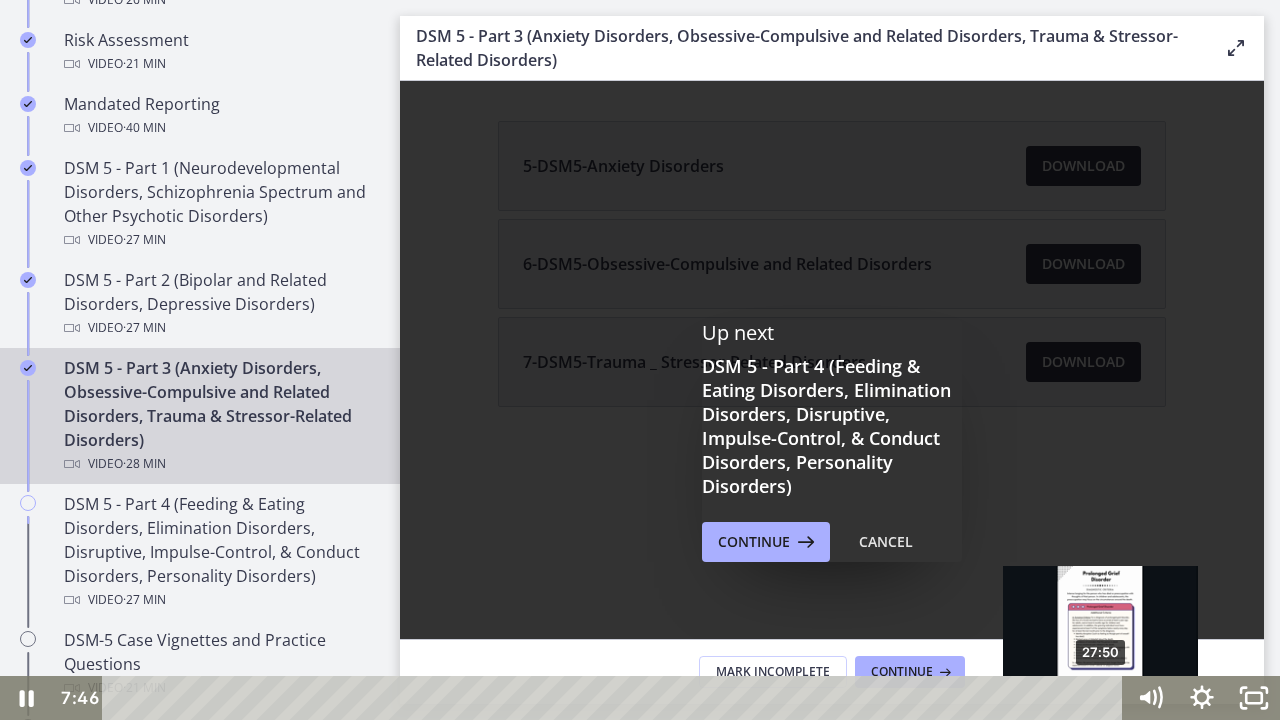 click on "27:50" at bounding box center (616, 698) 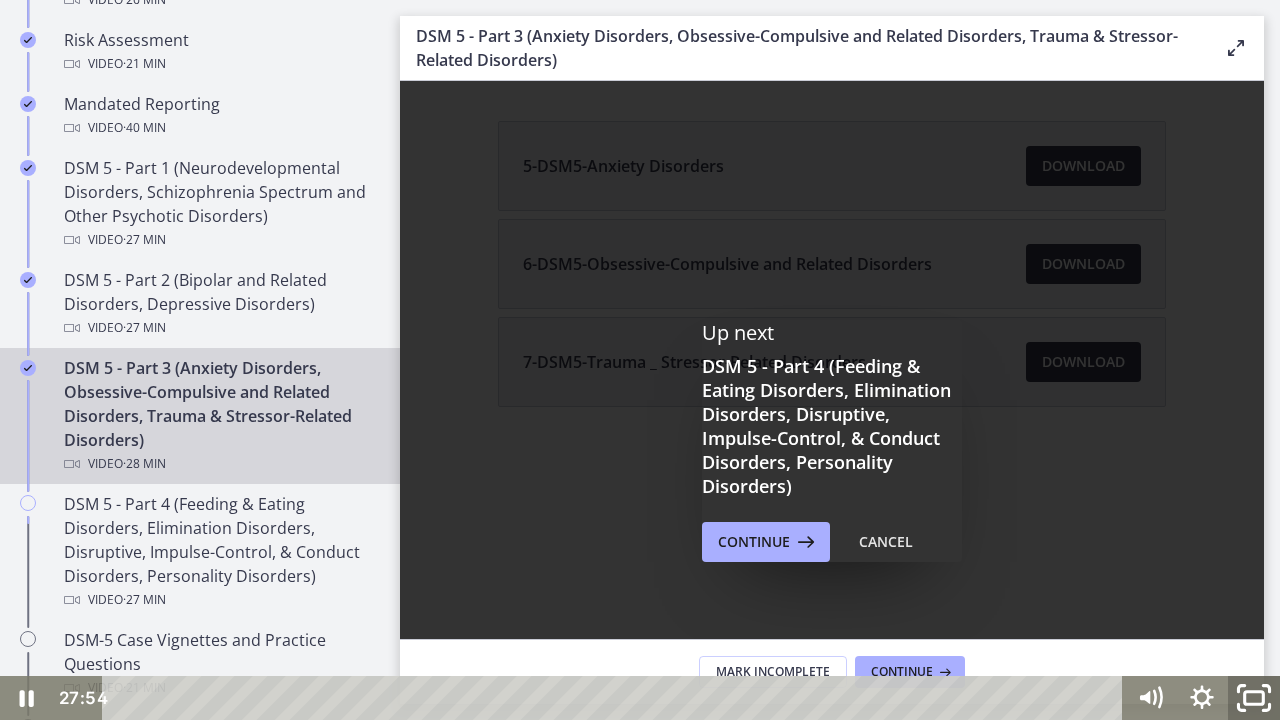 click 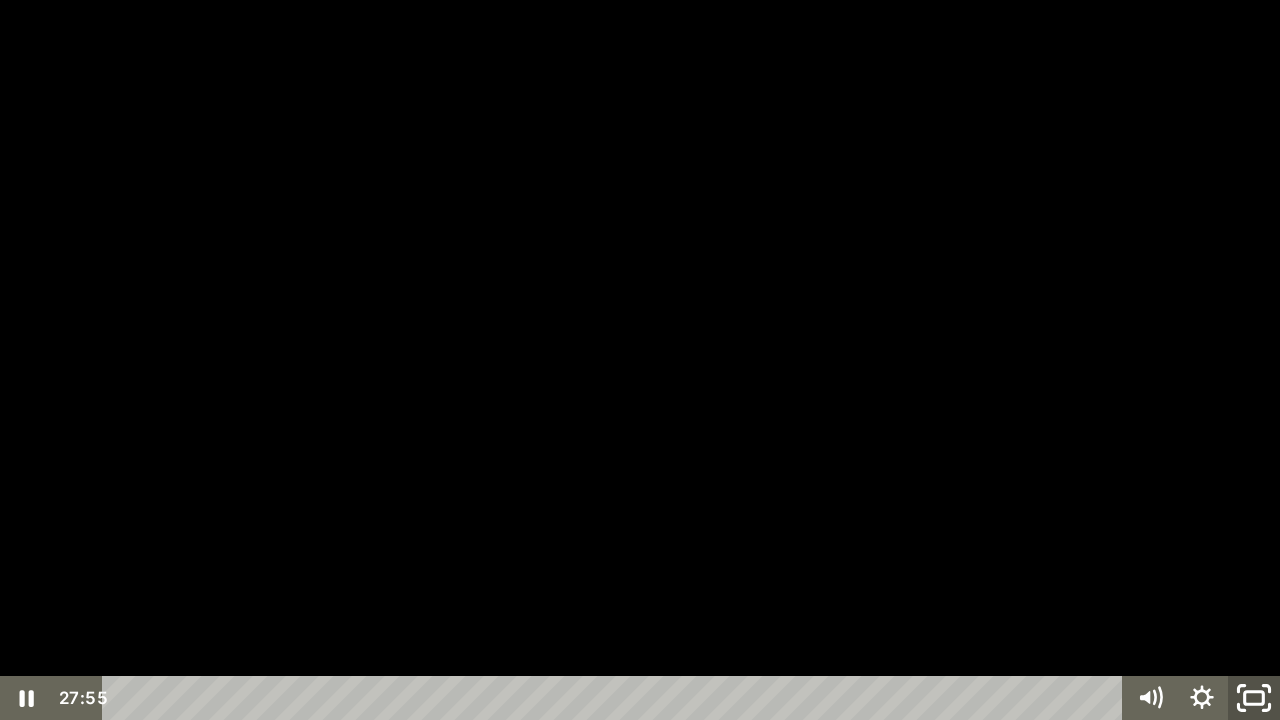 click 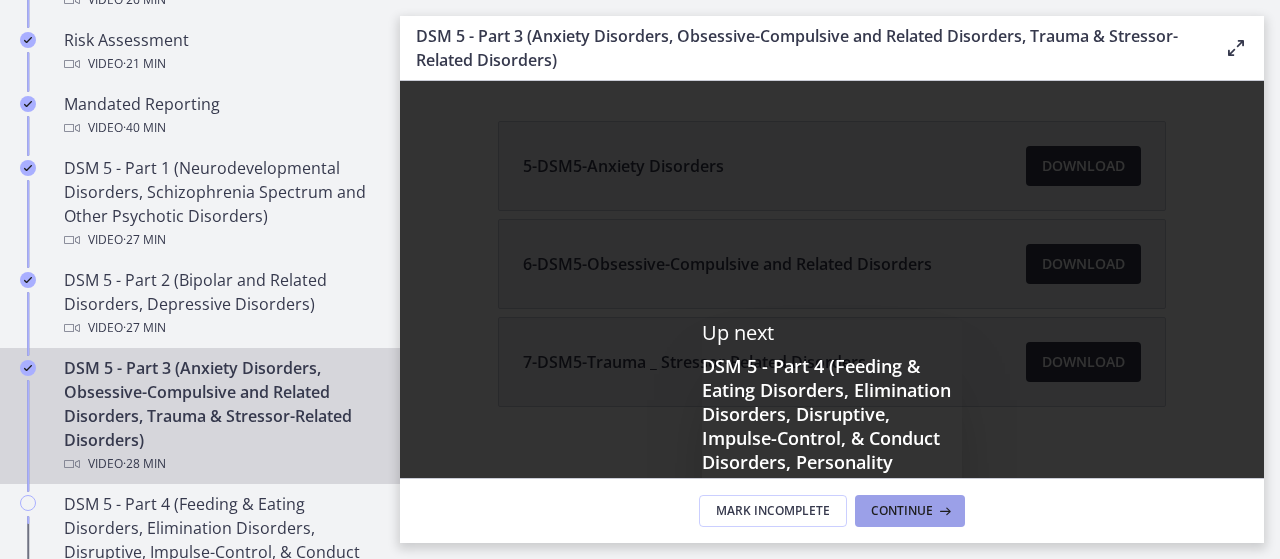 click on "Continue" at bounding box center (902, 511) 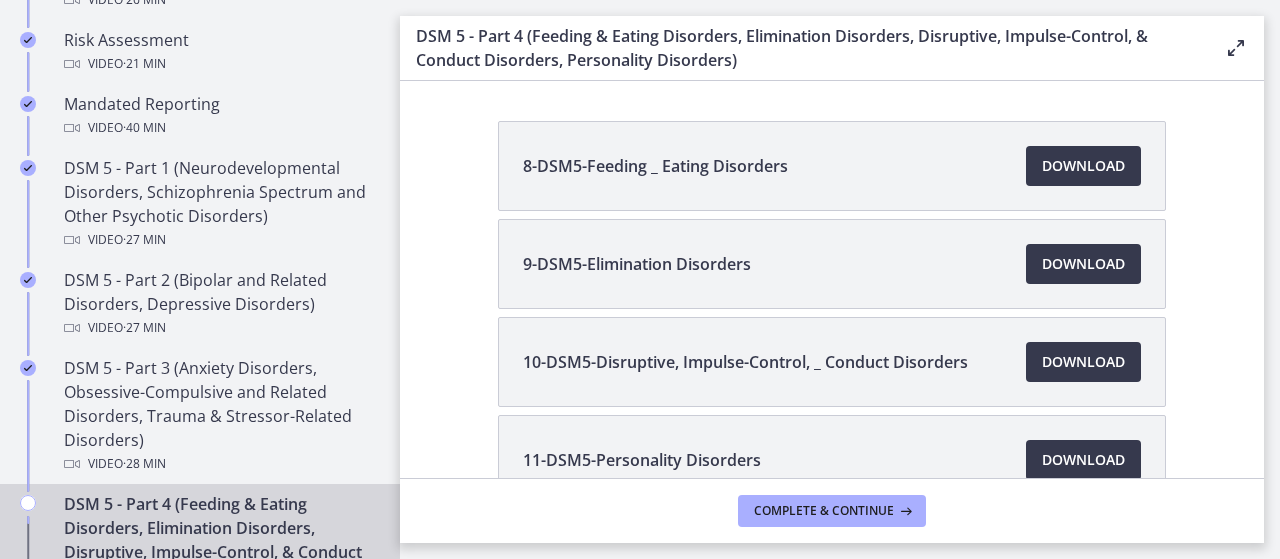 scroll, scrollTop: 0, scrollLeft: 0, axis: both 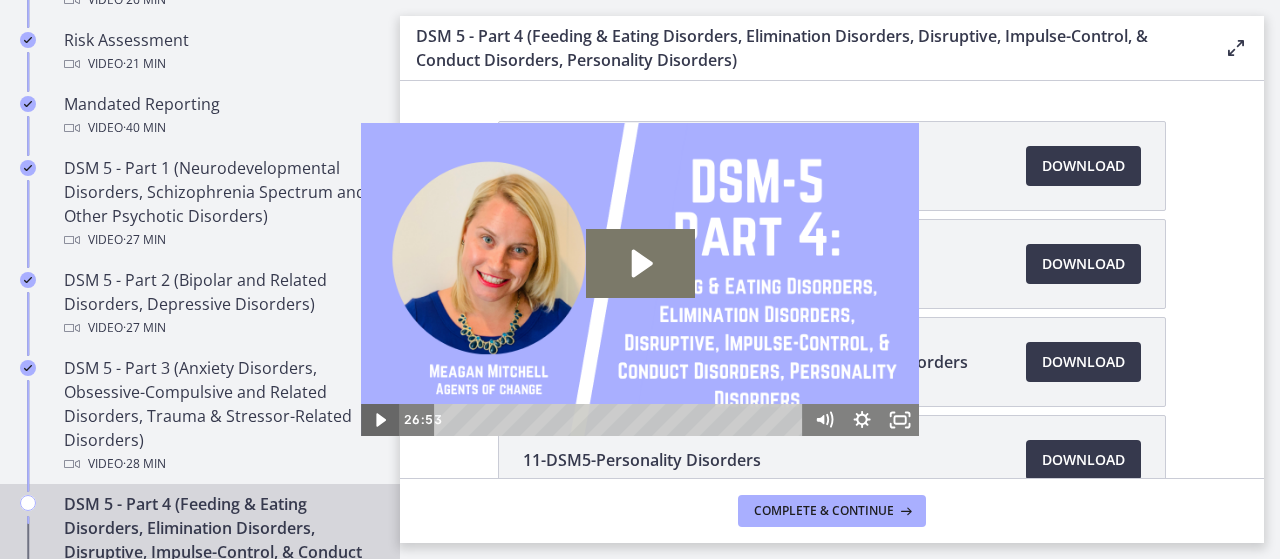 click 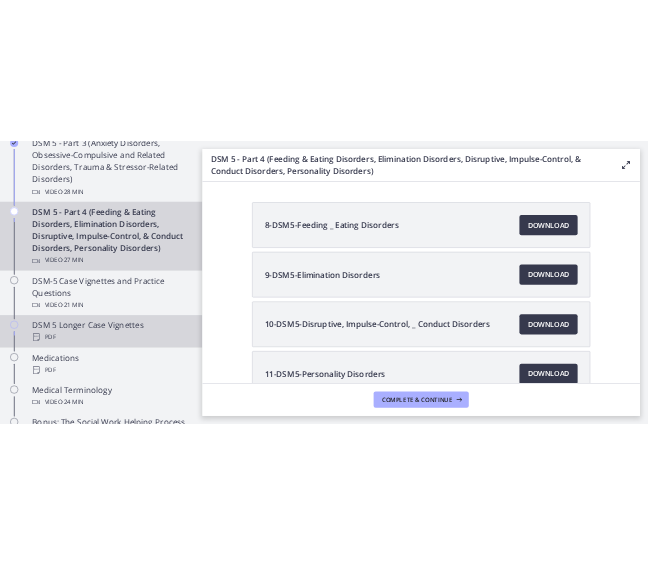 scroll, scrollTop: 1200, scrollLeft: 0, axis: vertical 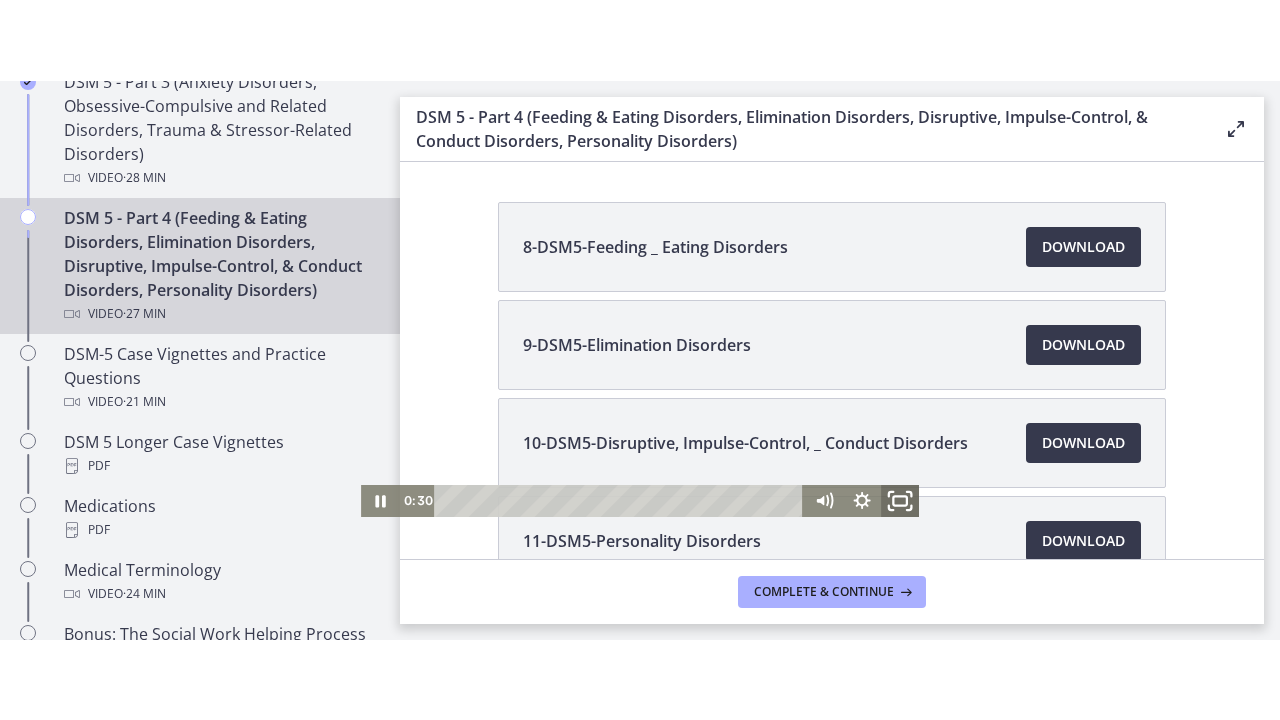 click 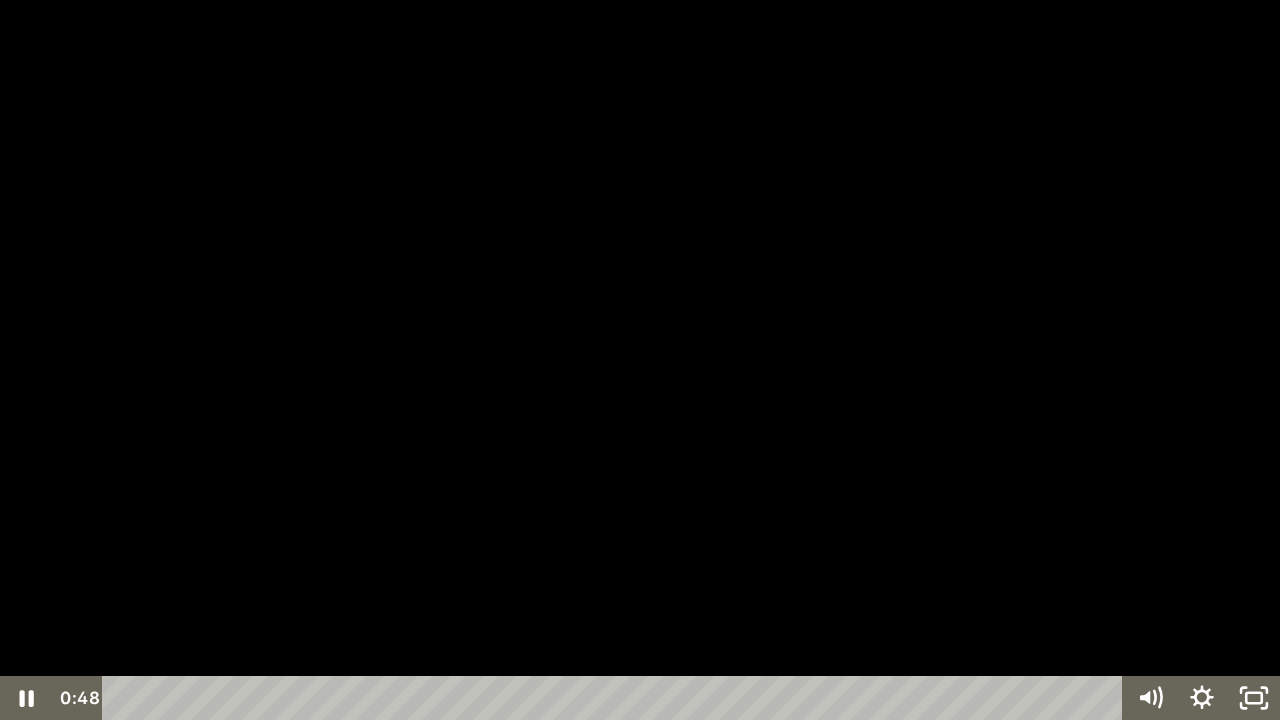 click at bounding box center (640, 360) 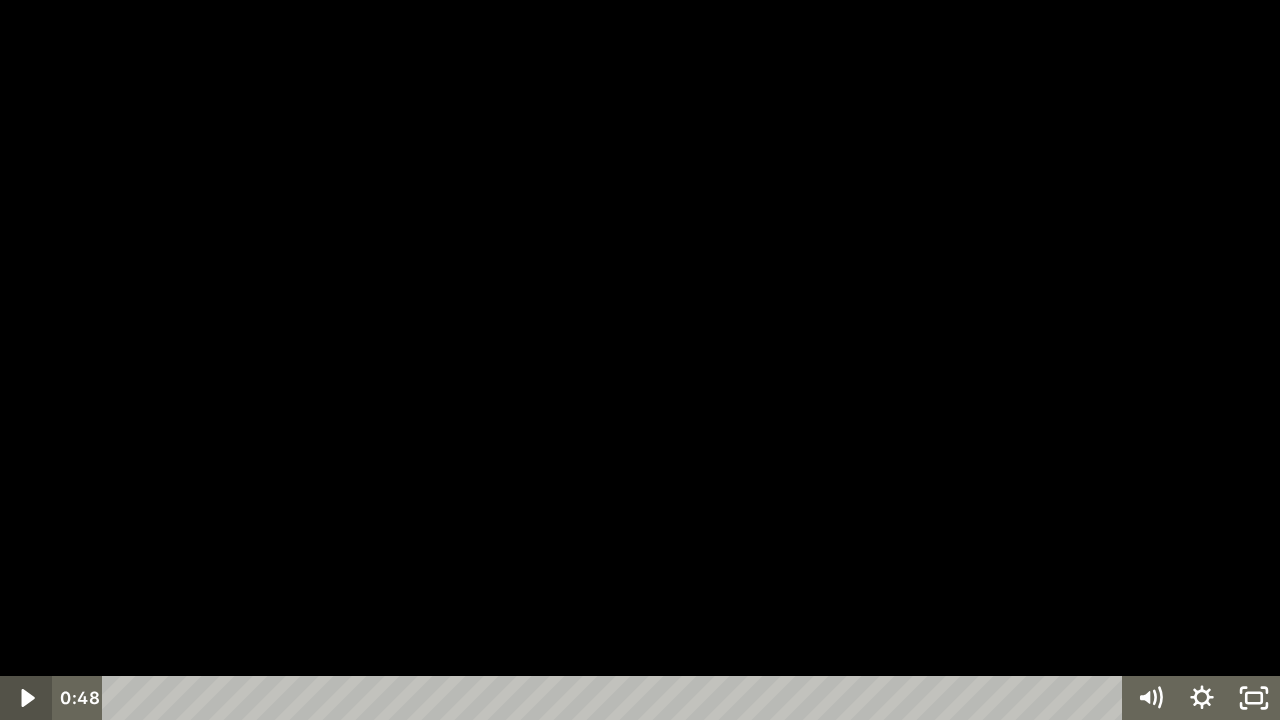 click 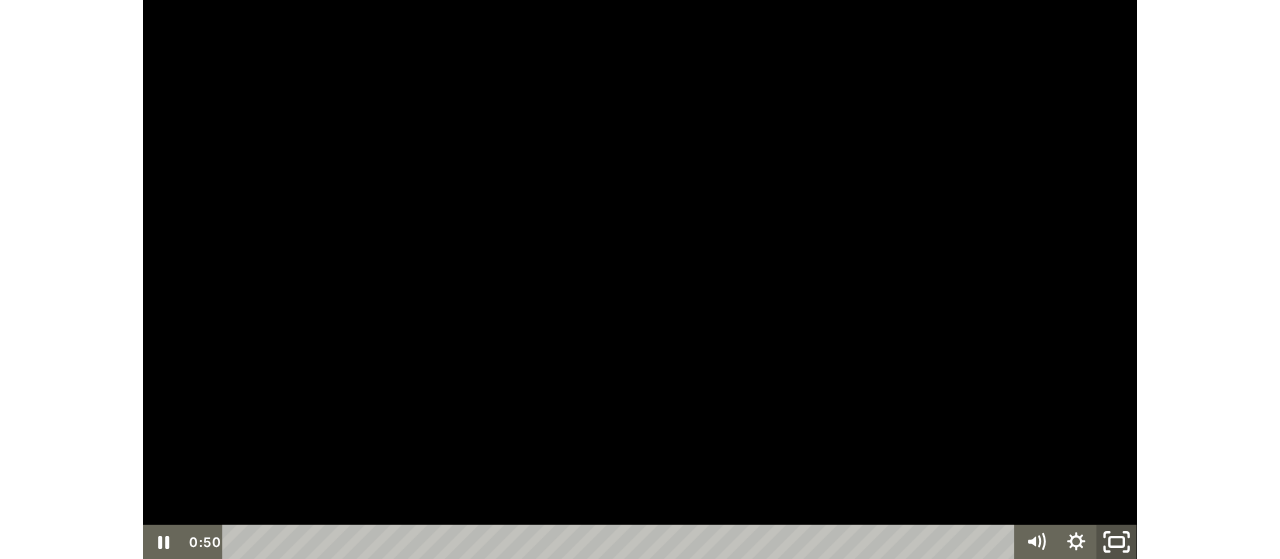drag, startPoint x: 1389, startPoint y: 698, endPoint x: 1369, endPoint y: 475, distance: 223.89507 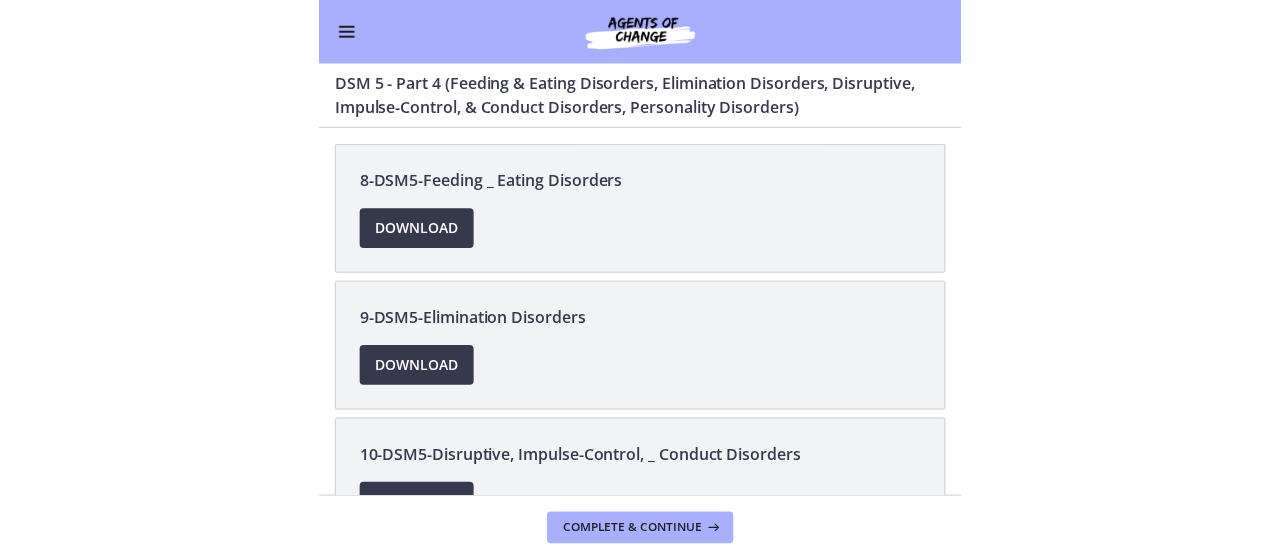 scroll, scrollTop: 1195, scrollLeft: 0, axis: vertical 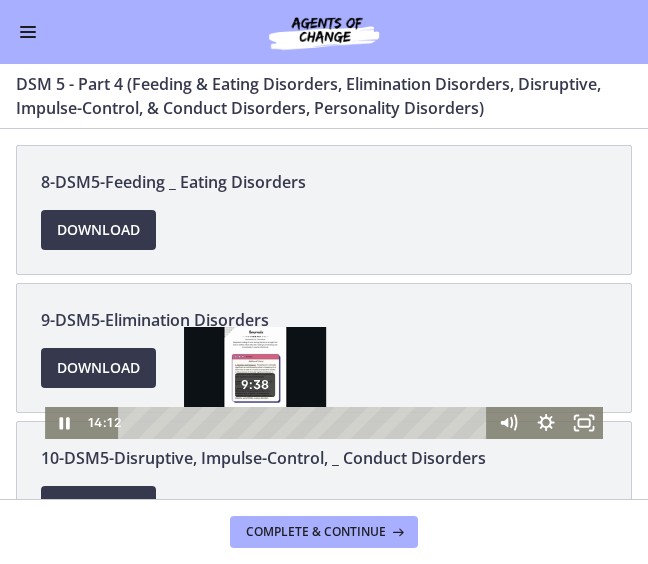 click on "9:38" at bounding box center (305, 423) 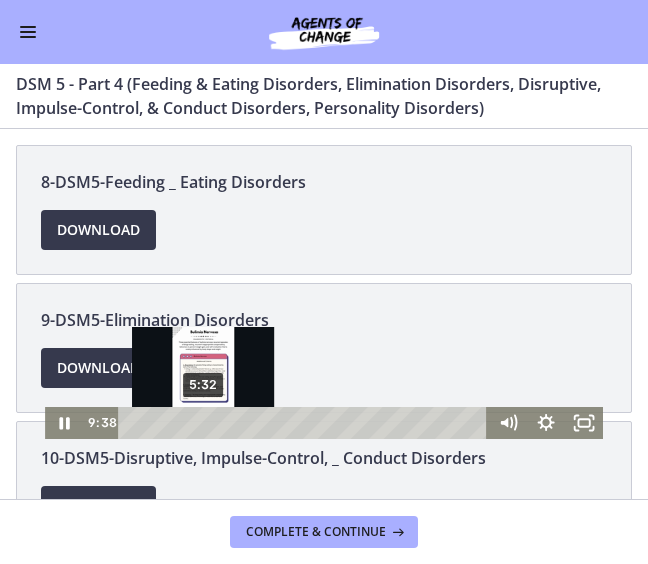 click on "5:32" at bounding box center (305, 423) 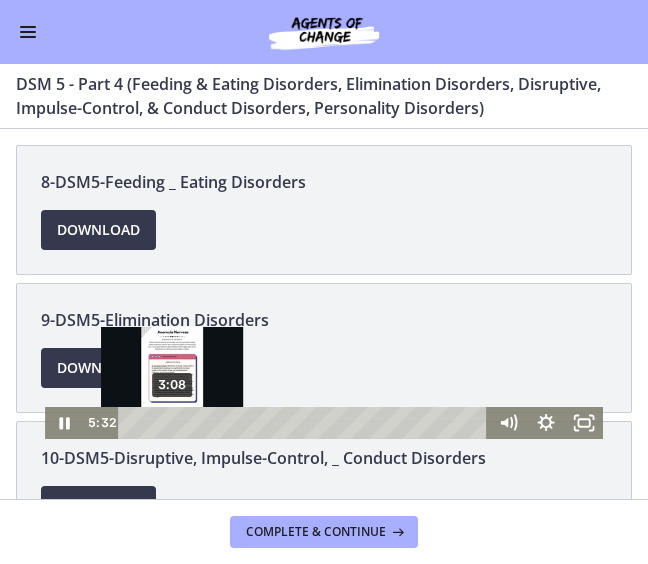 click on "3:08" at bounding box center (305, 423) 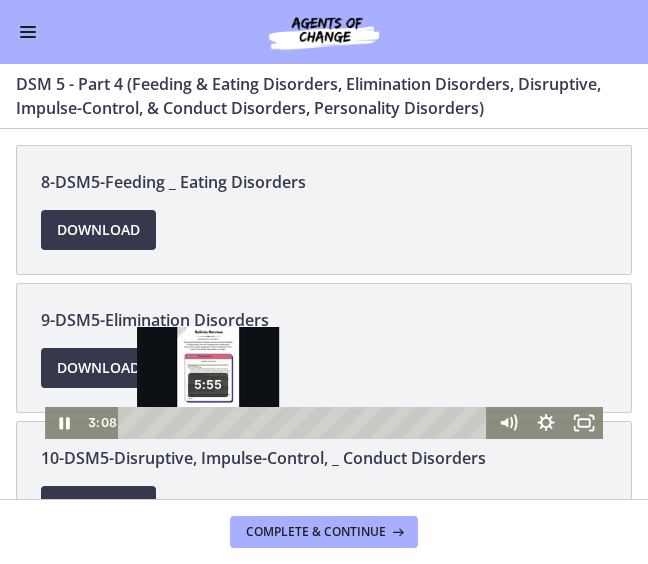 click on "5:55" at bounding box center (305, 423) 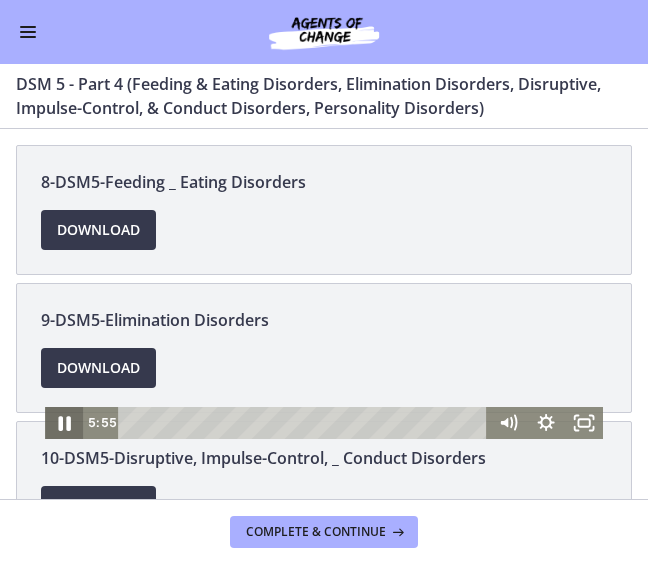 click 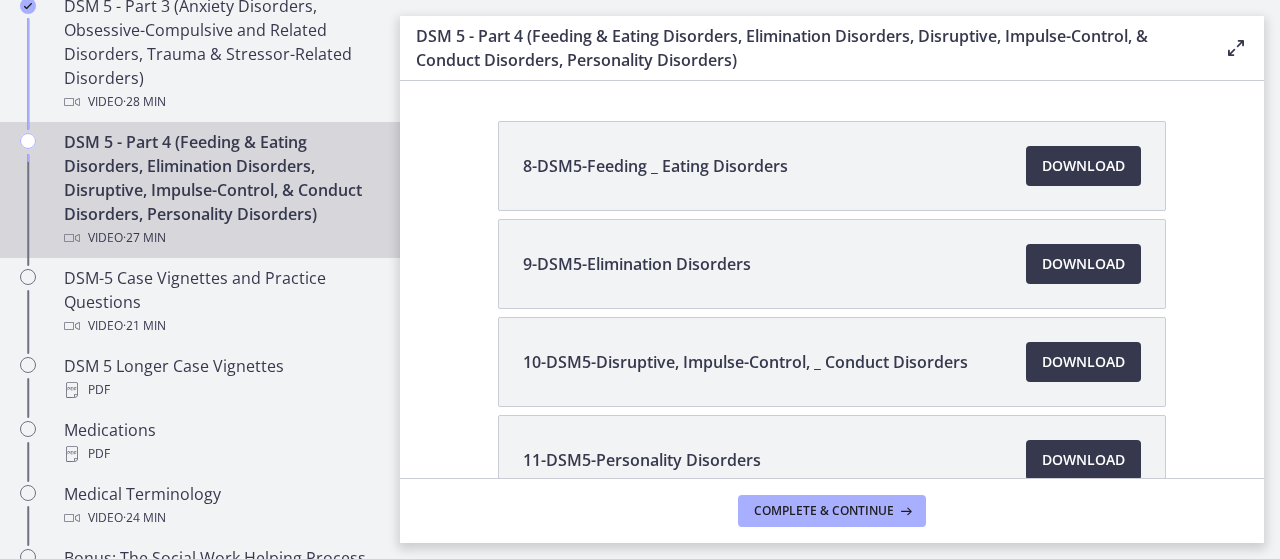 scroll, scrollTop: 1200, scrollLeft: 0, axis: vertical 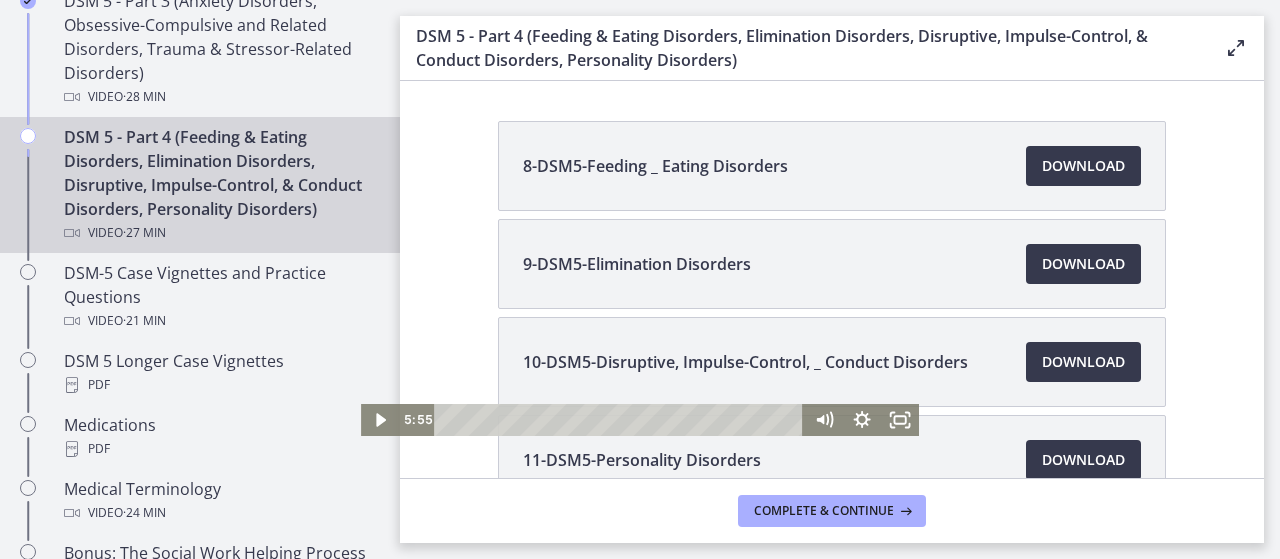 click at bounding box center (640, 280) 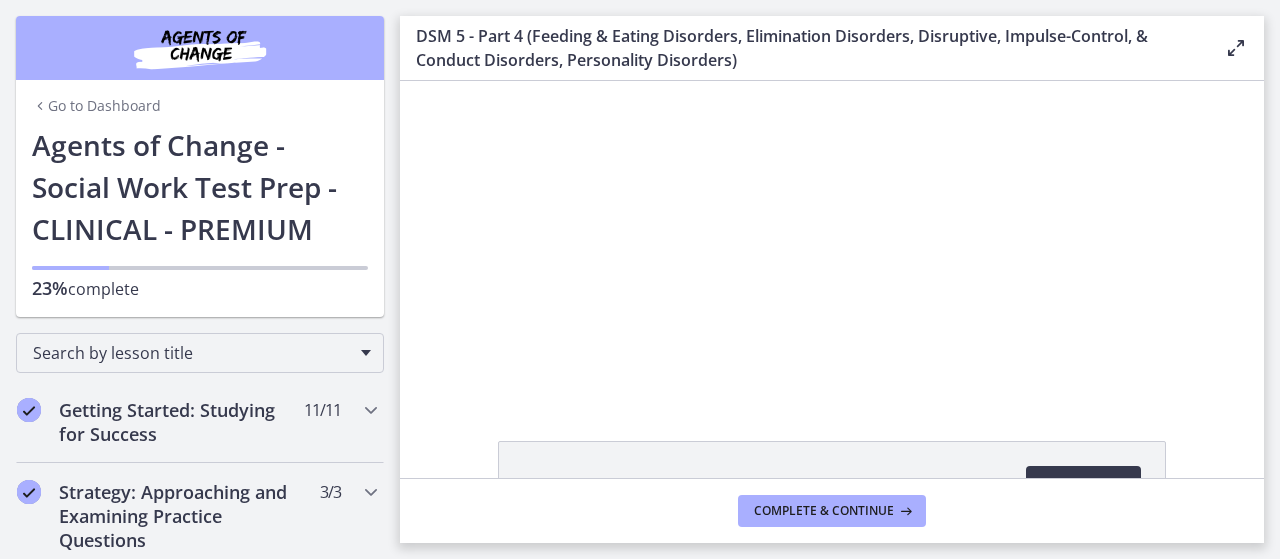 scroll, scrollTop: 0, scrollLeft: 0, axis: both 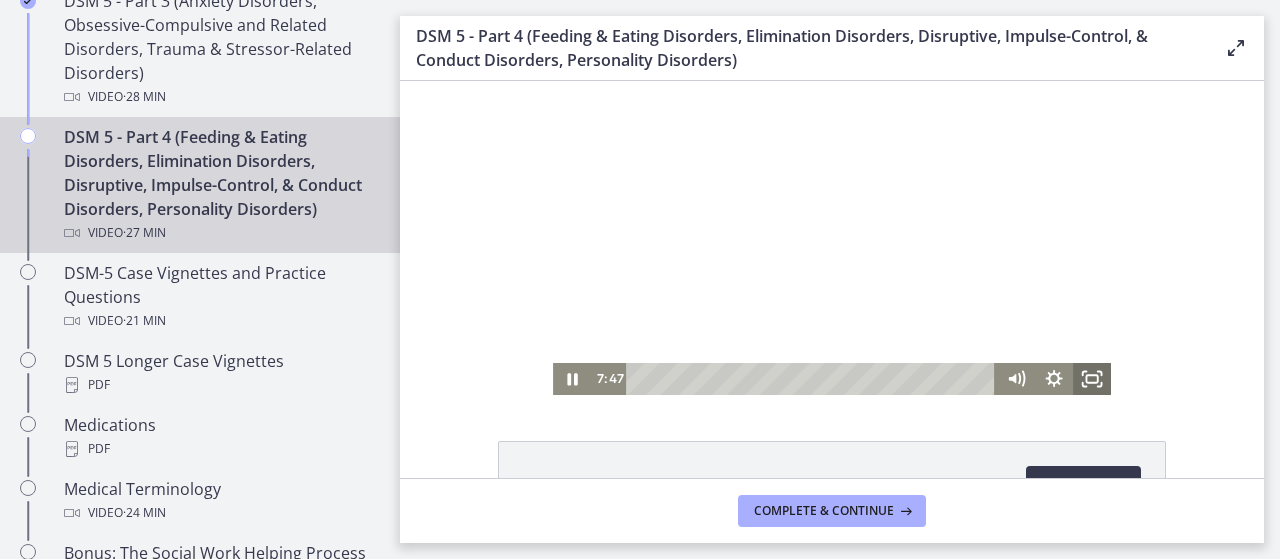 click 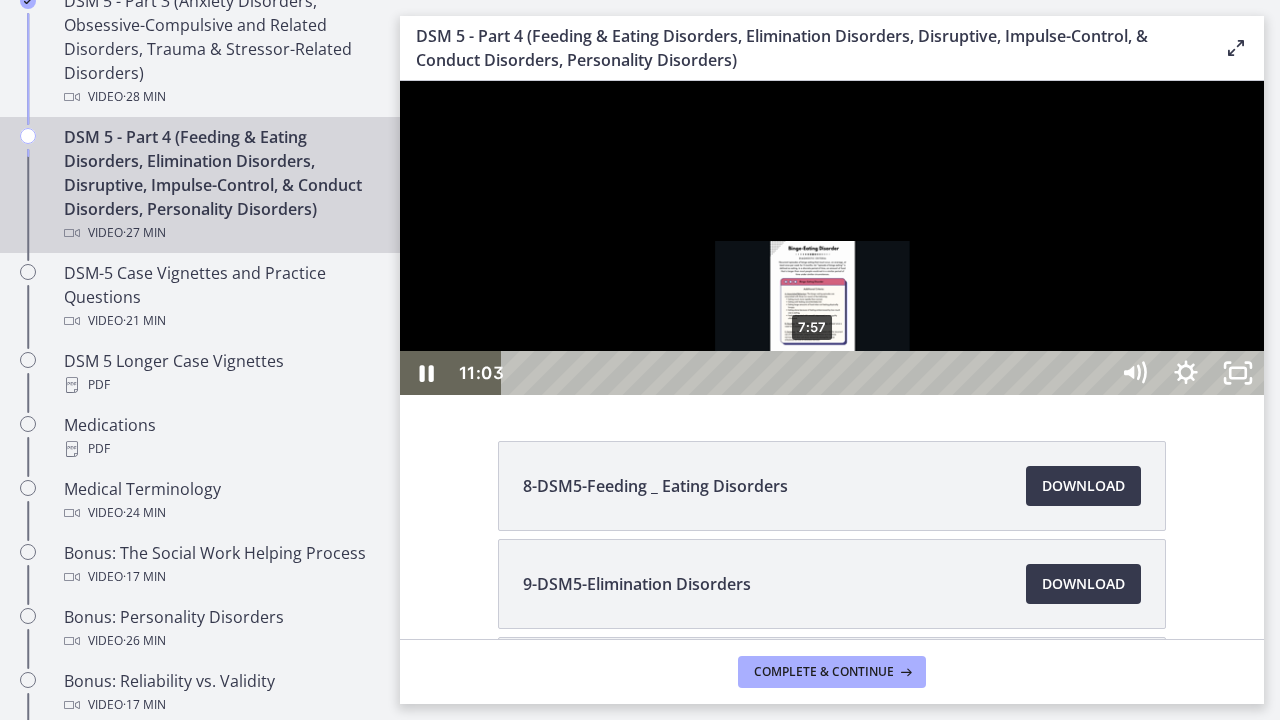click on "7:57" at bounding box center (807, 373) 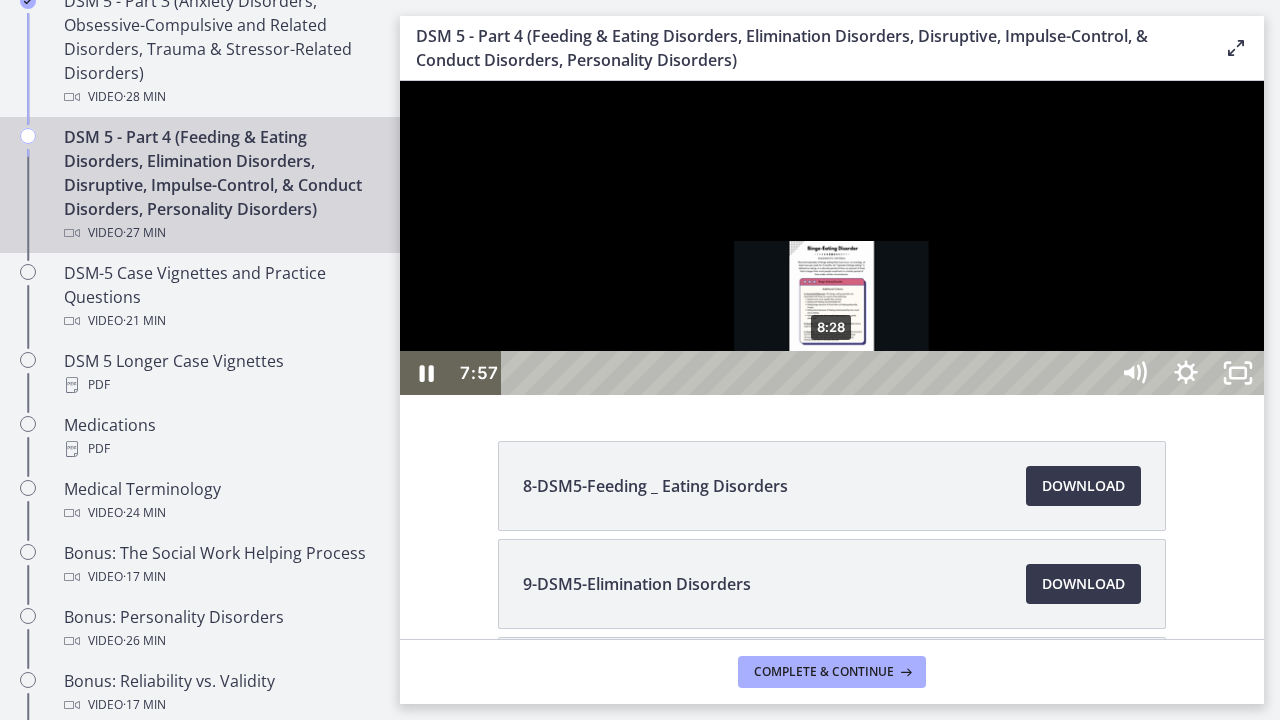 click on "8:28" at bounding box center [807, 373] 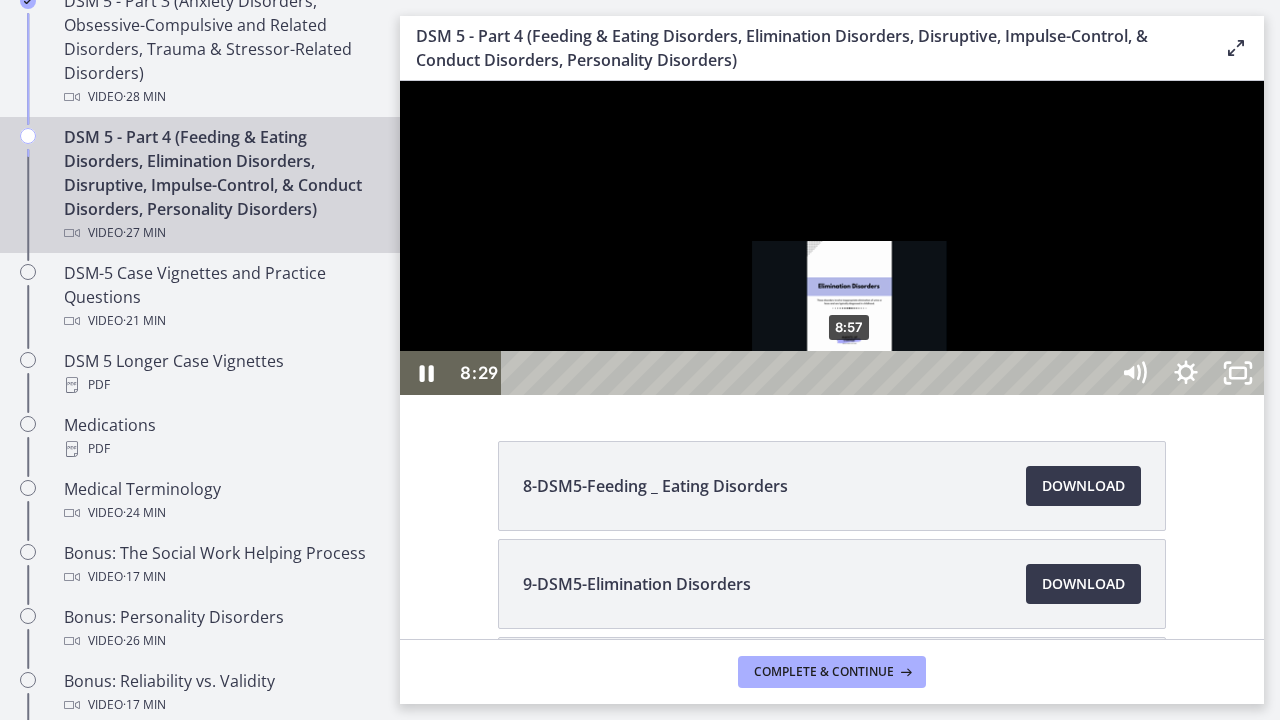 click on "8:57" at bounding box center [807, 373] 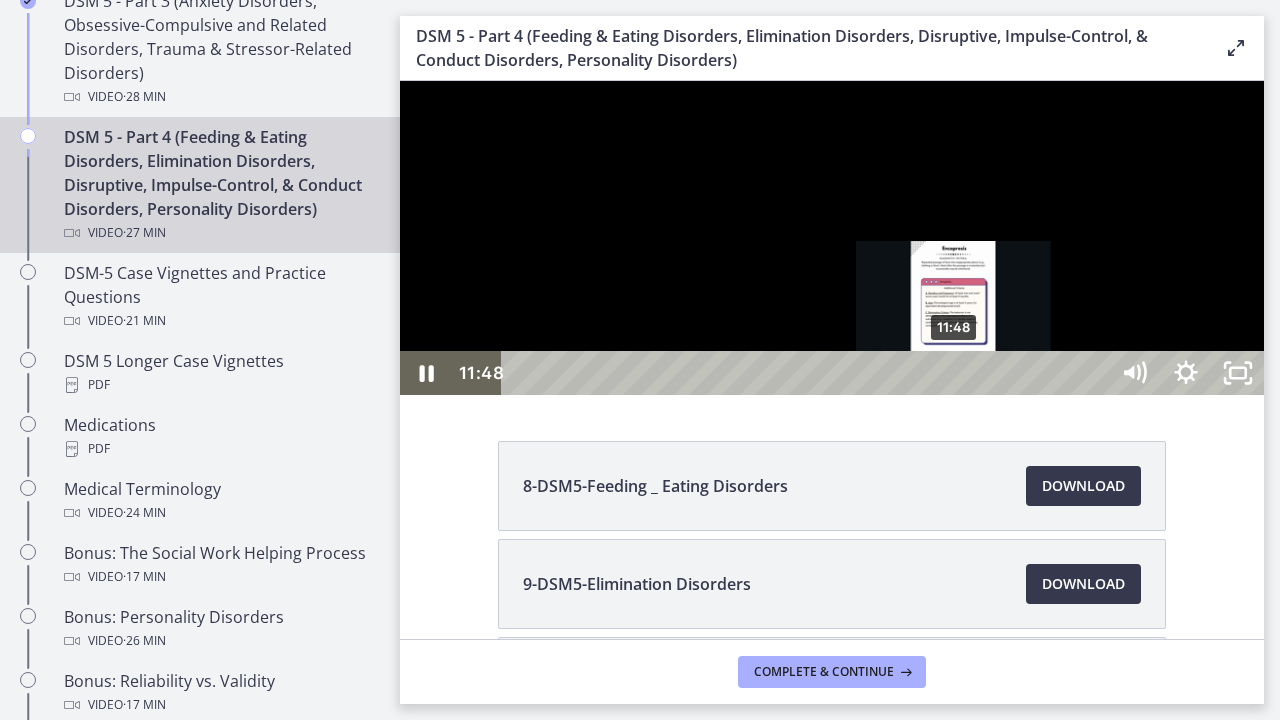 click on "11:48" at bounding box center [807, 373] 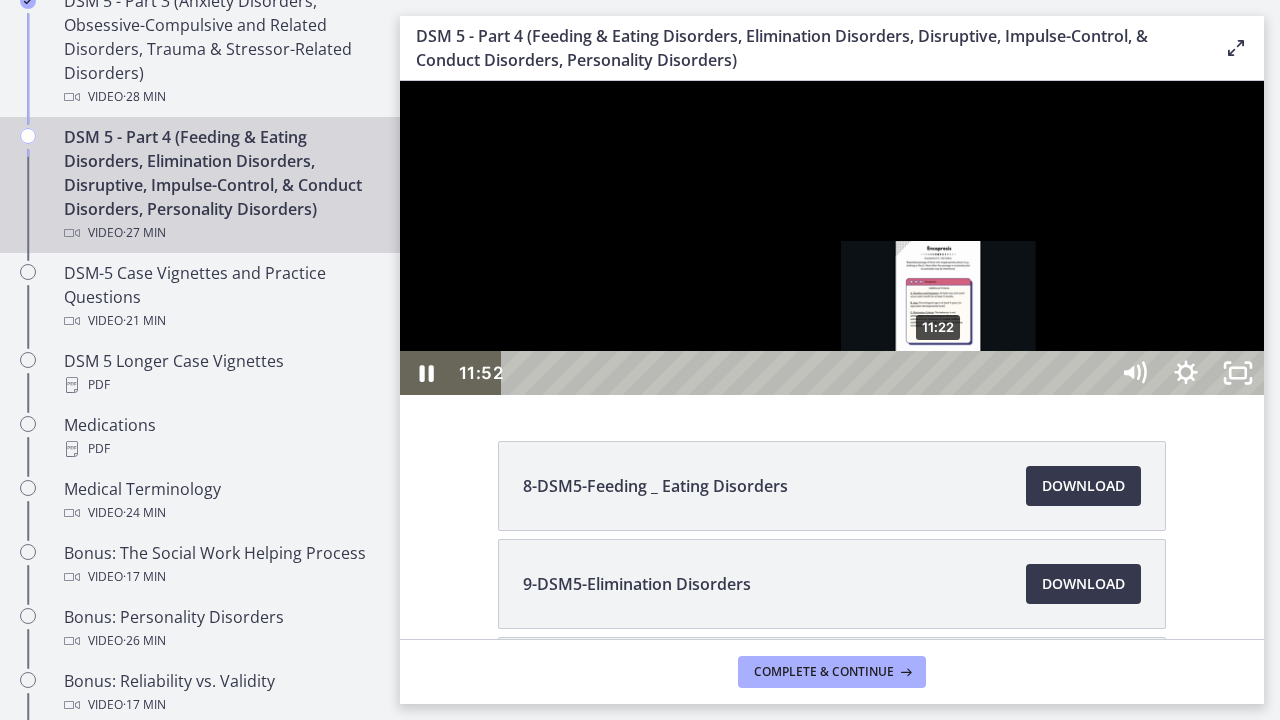 click on "11:22" at bounding box center [807, 373] 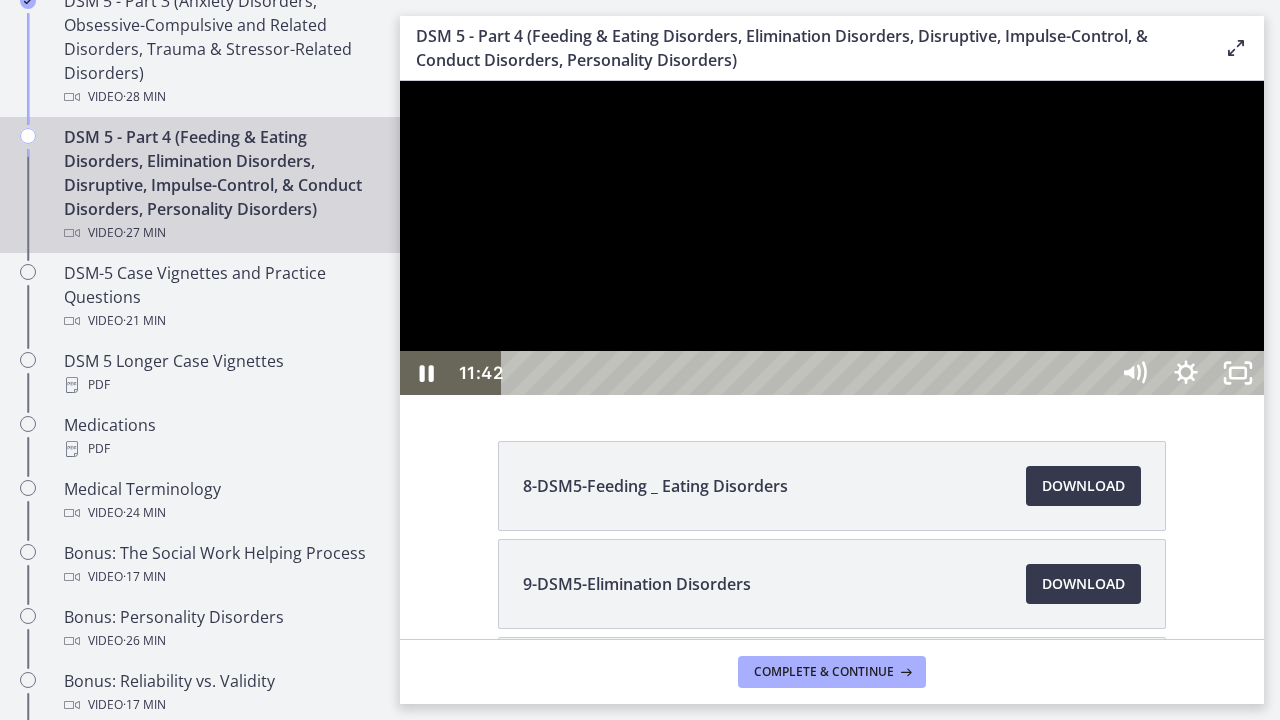 click at bounding box center [832, 238] 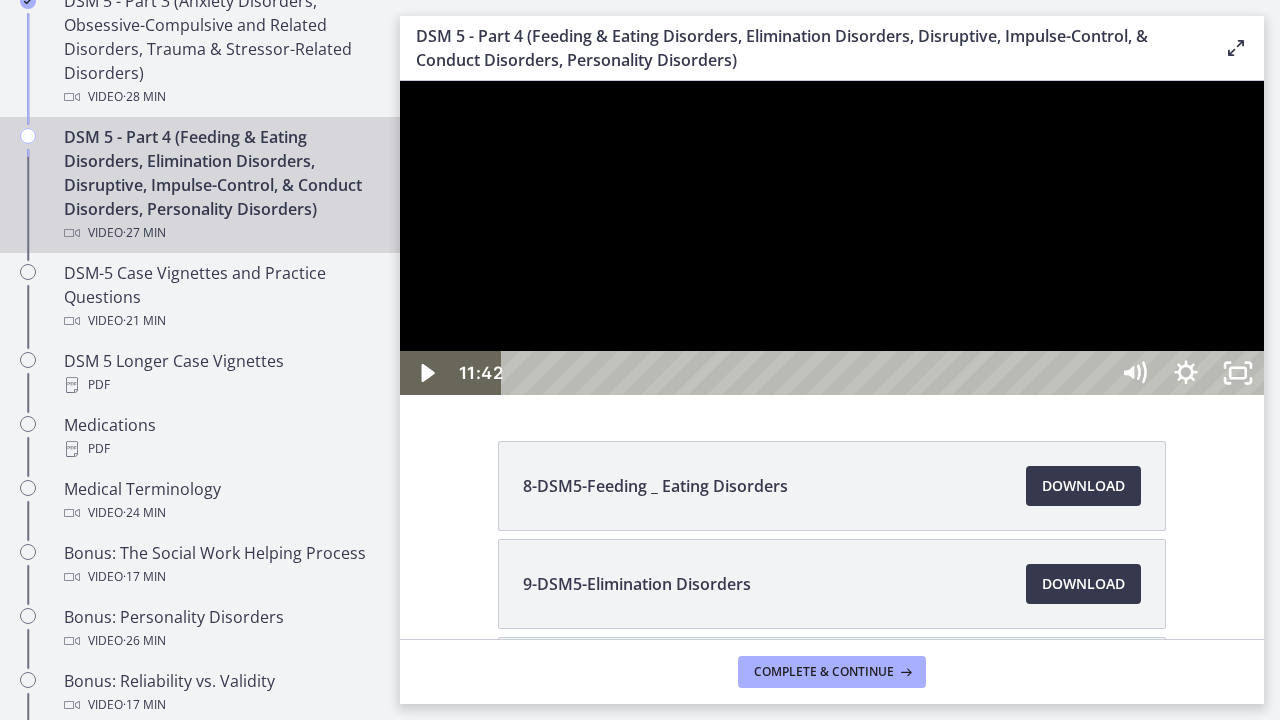 click at bounding box center (832, 238) 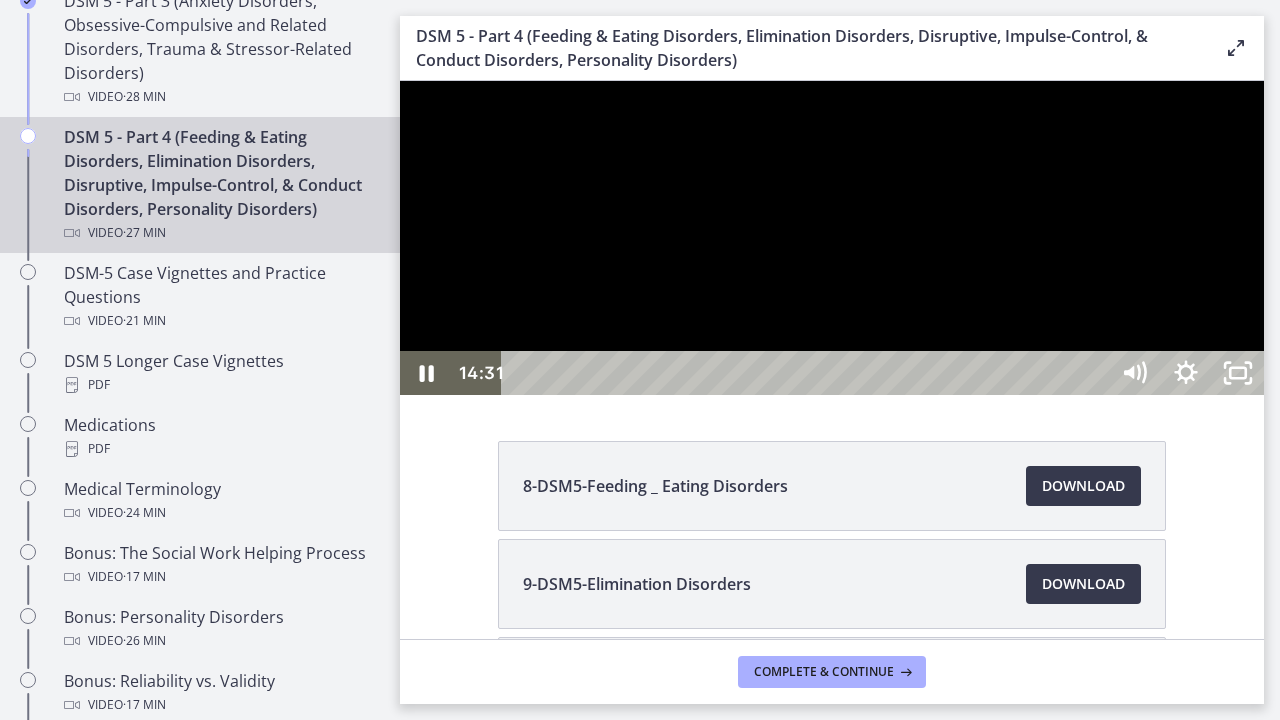 click at bounding box center [832, 238] 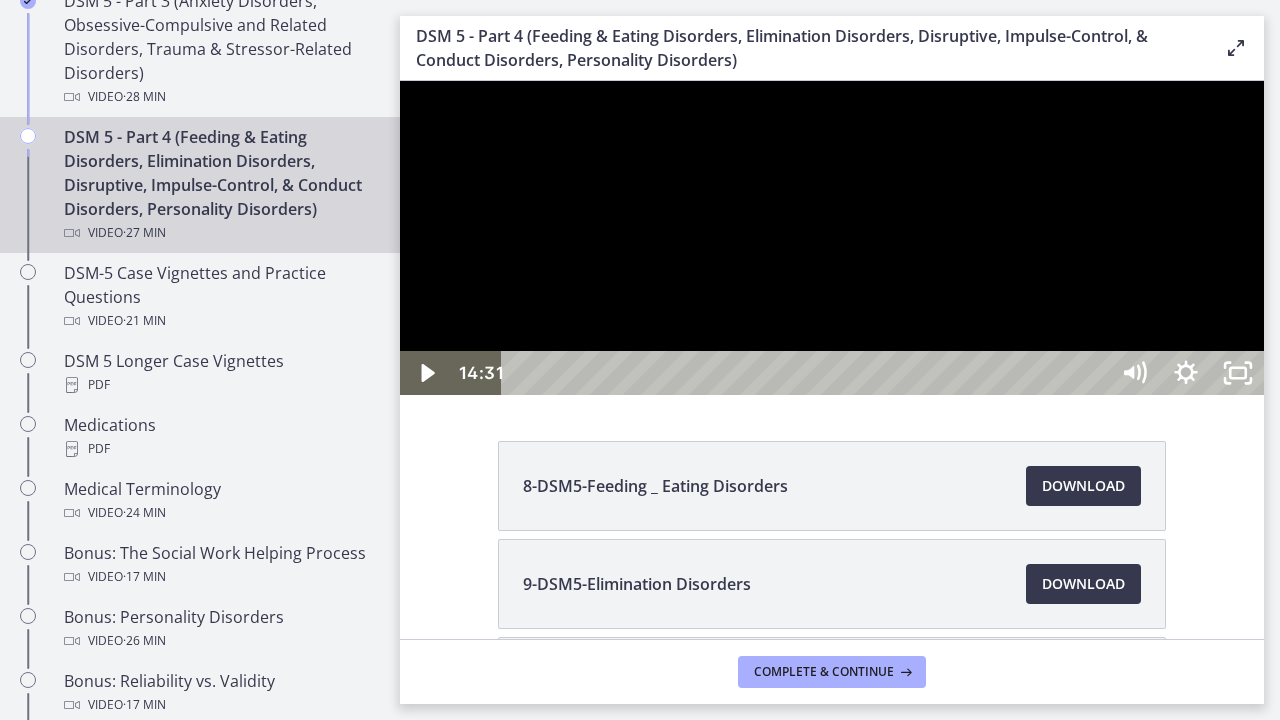 click at bounding box center [832, 238] 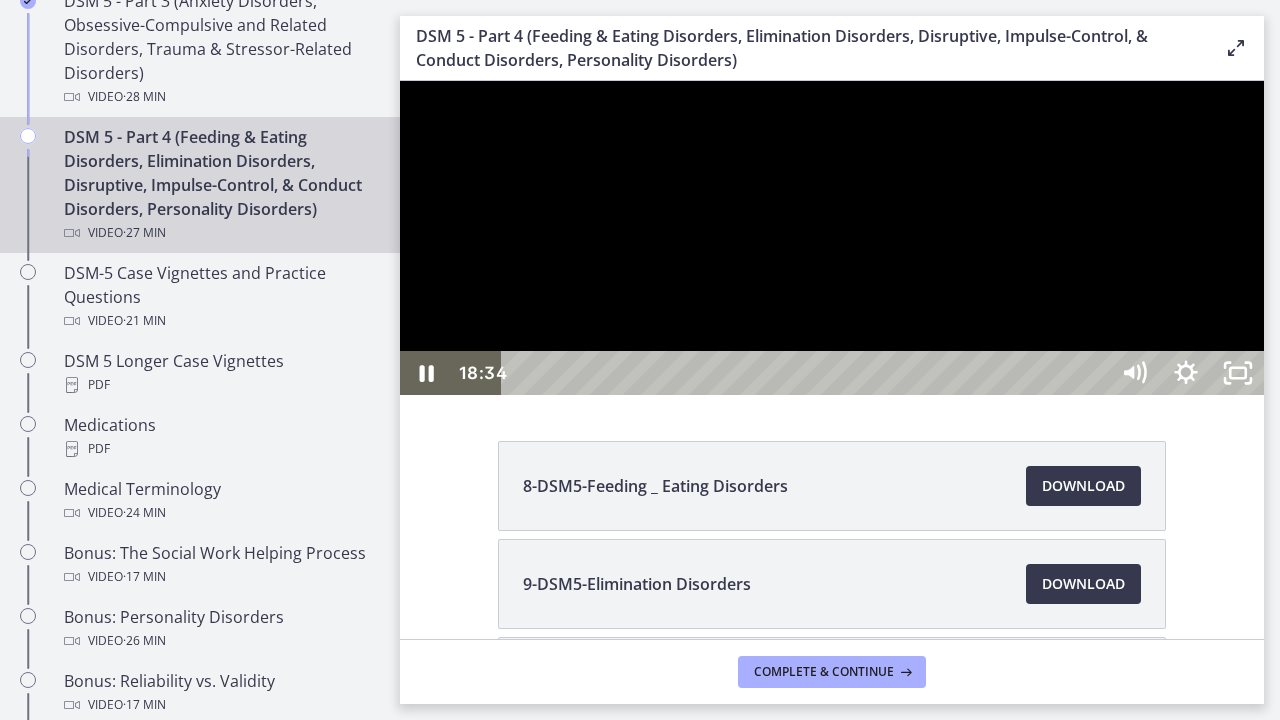 click at bounding box center (832, 238) 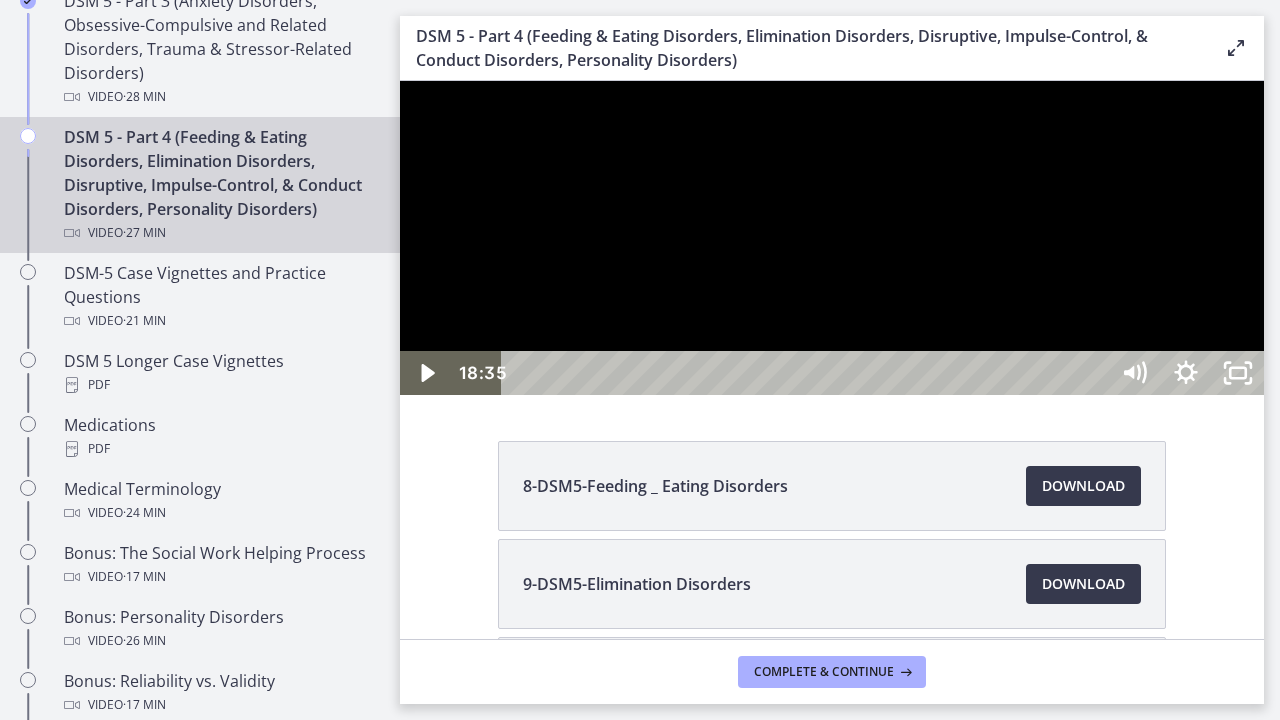 click at bounding box center [832, 238] 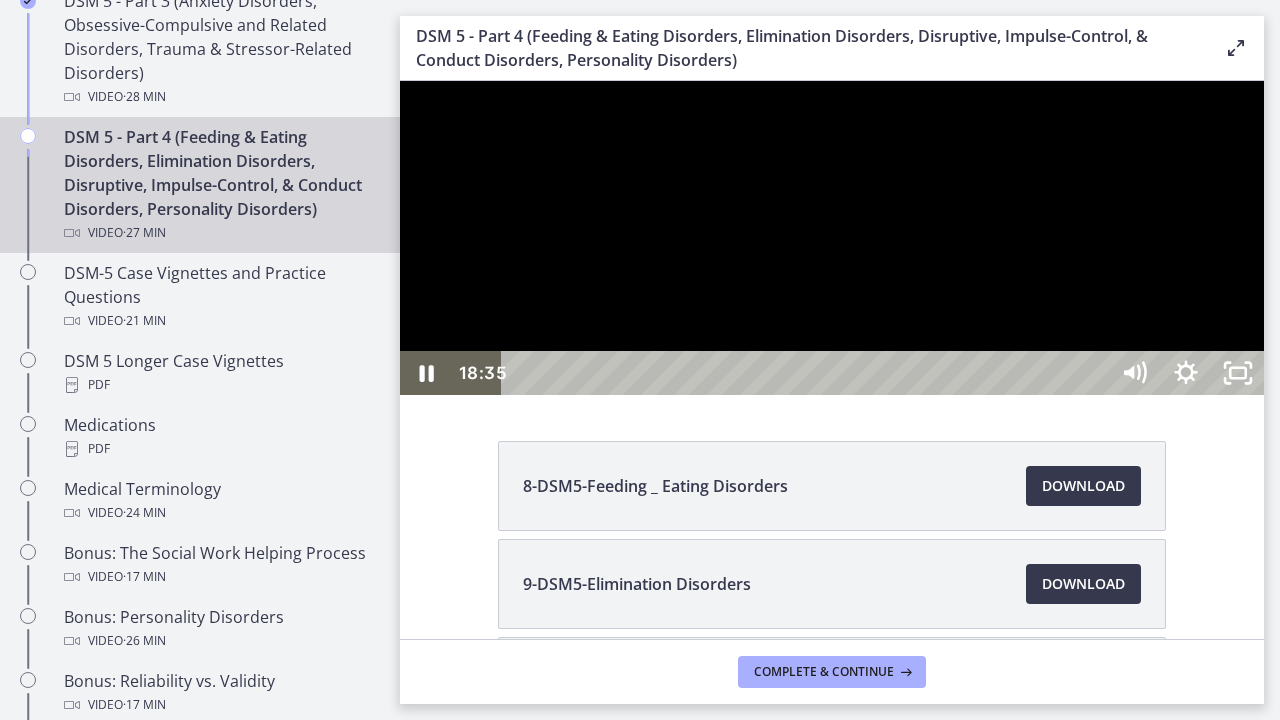 click at bounding box center [832, 238] 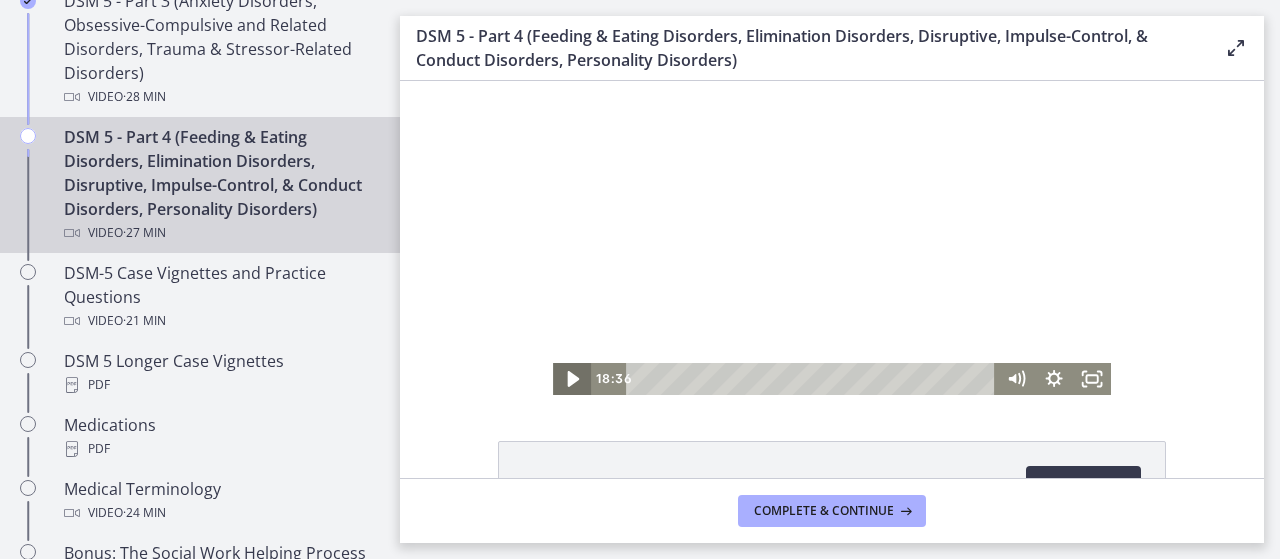 click 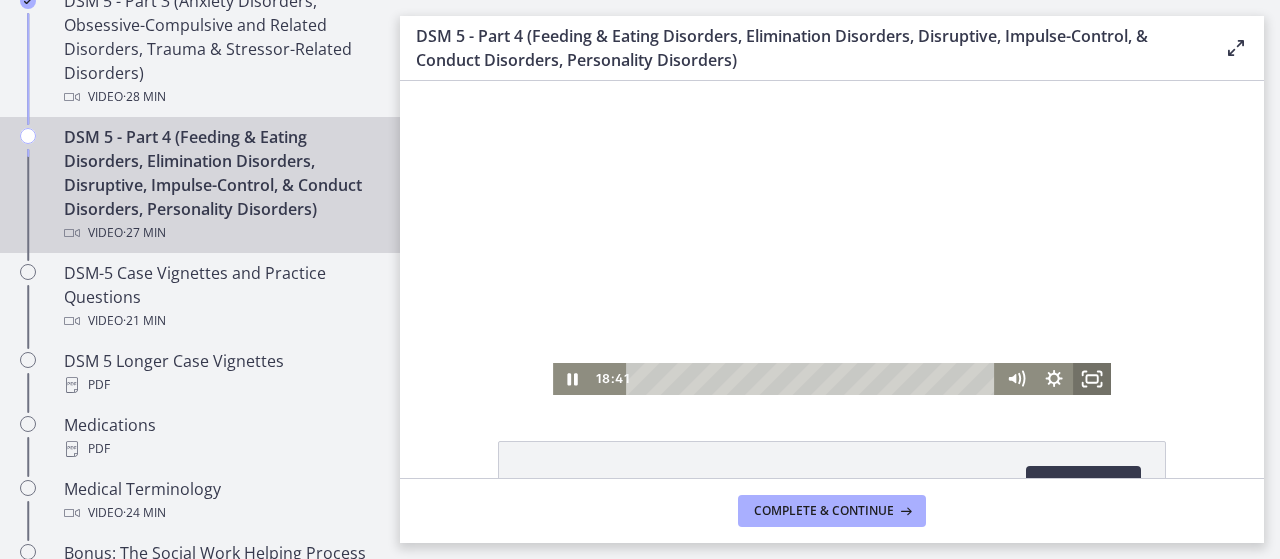 click 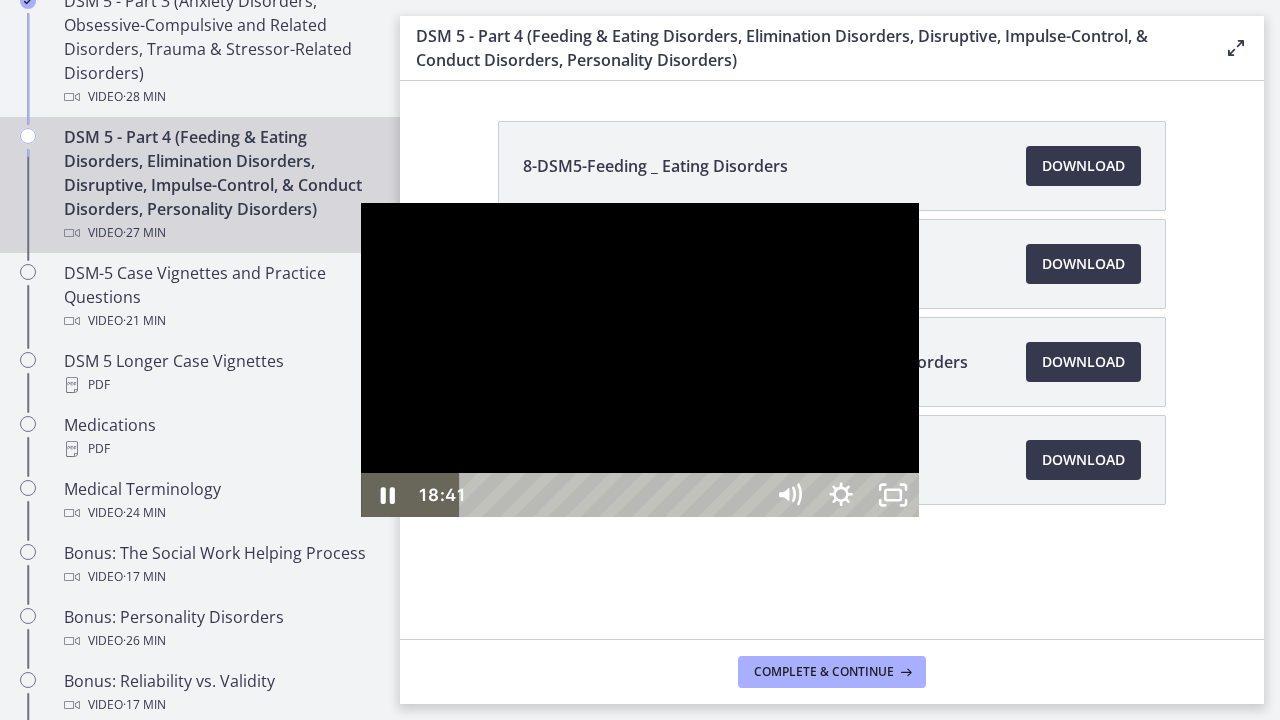click at bounding box center [640, 360] 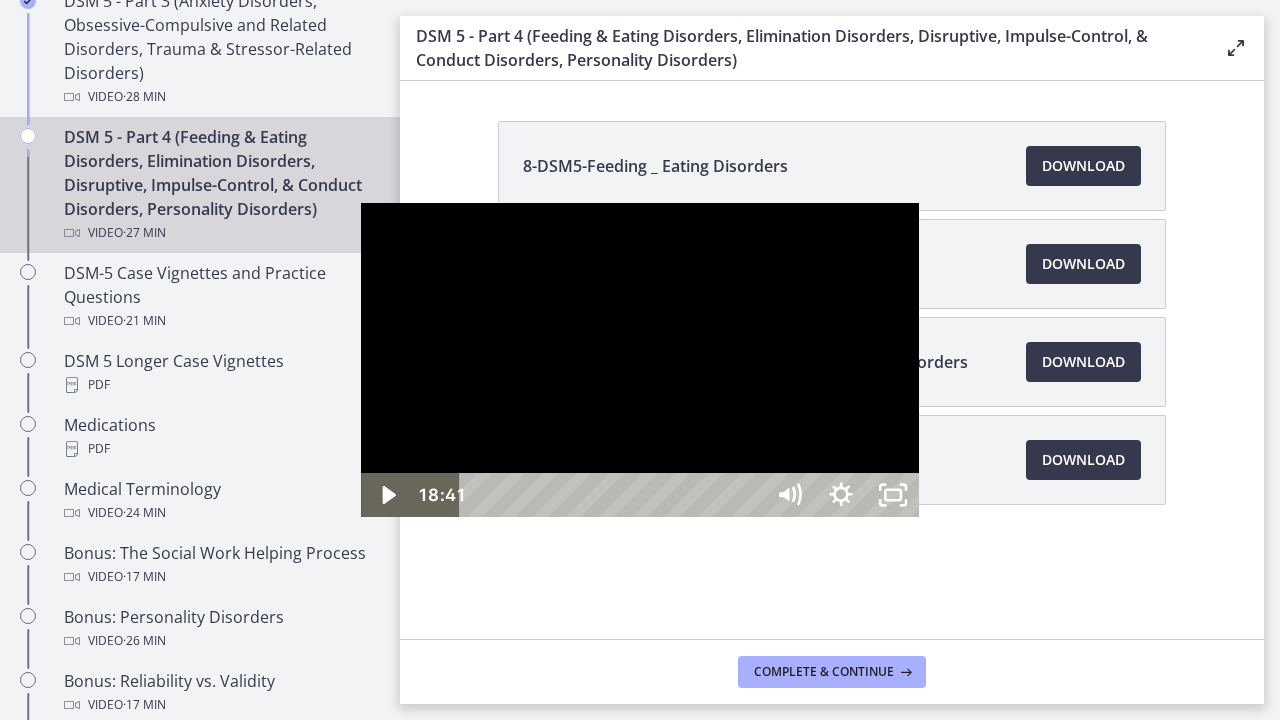 click on "18:03" at bounding box center (614, 495) 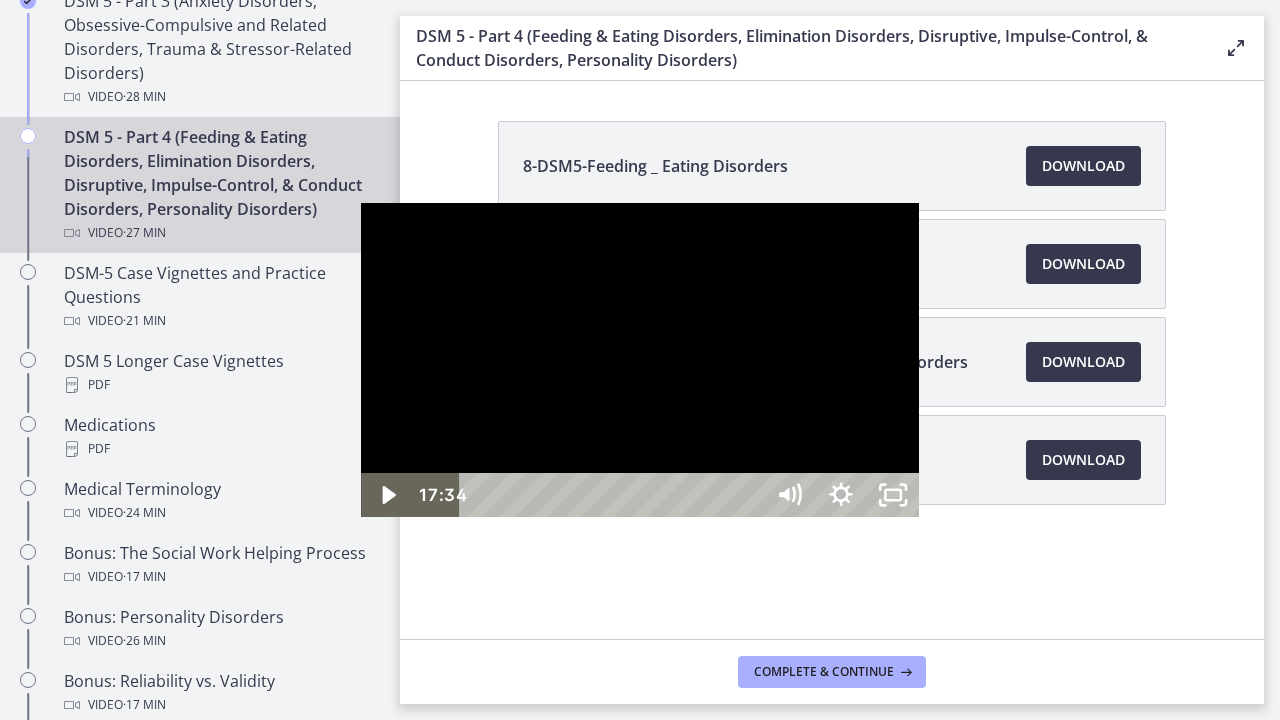 click on "17:34" at bounding box center [614, 495] 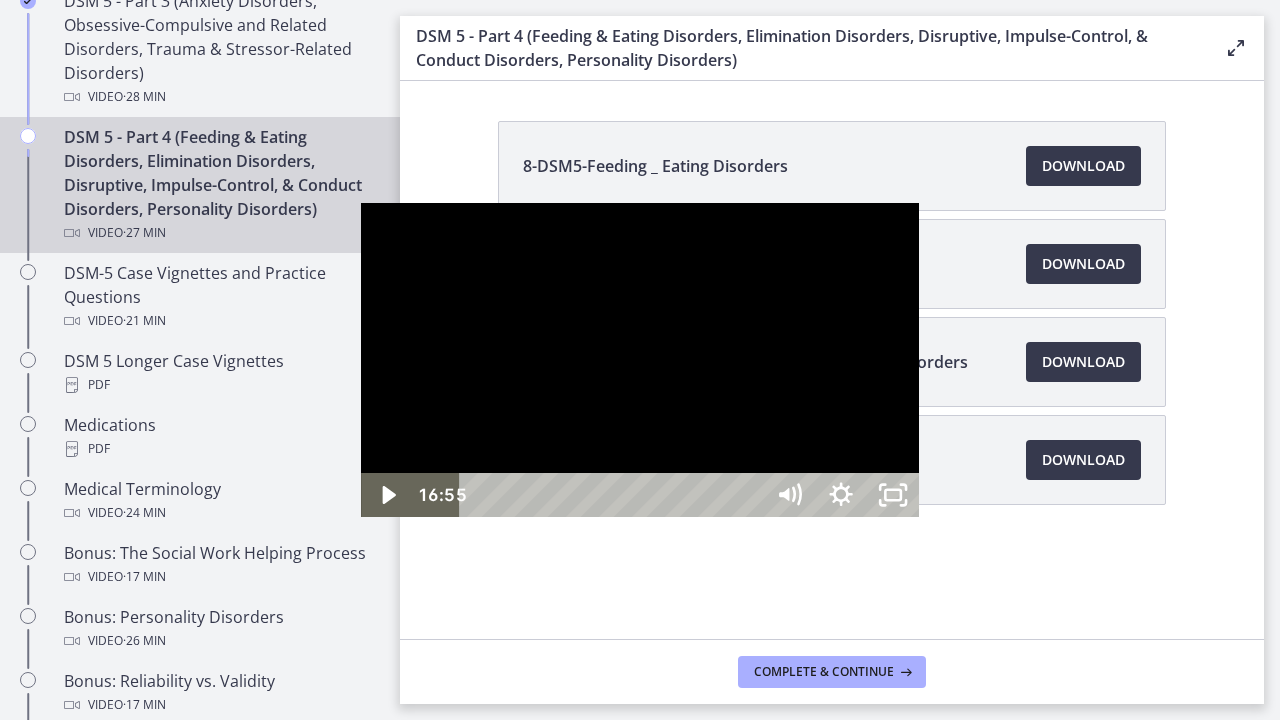 click on "16:55" at bounding box center (614, 495) 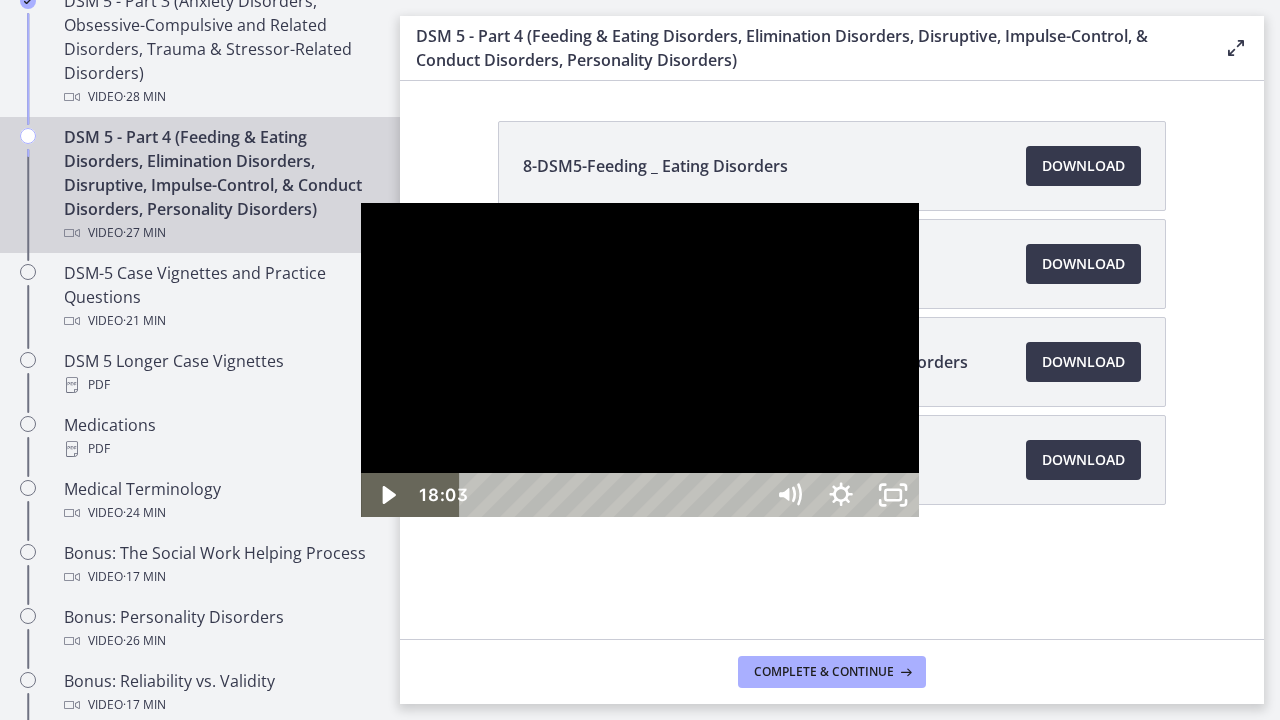 click on "18:03" at bounding box center [614, 495] 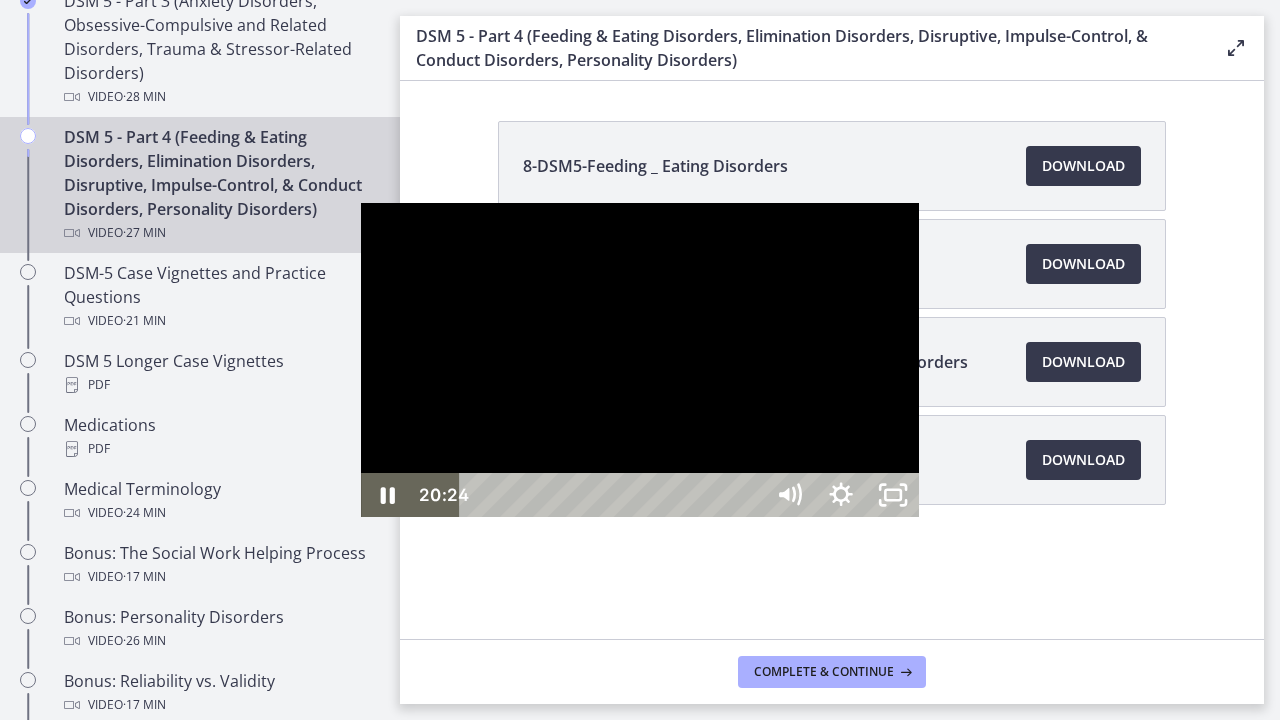 click at bounding box center (1228, 495) 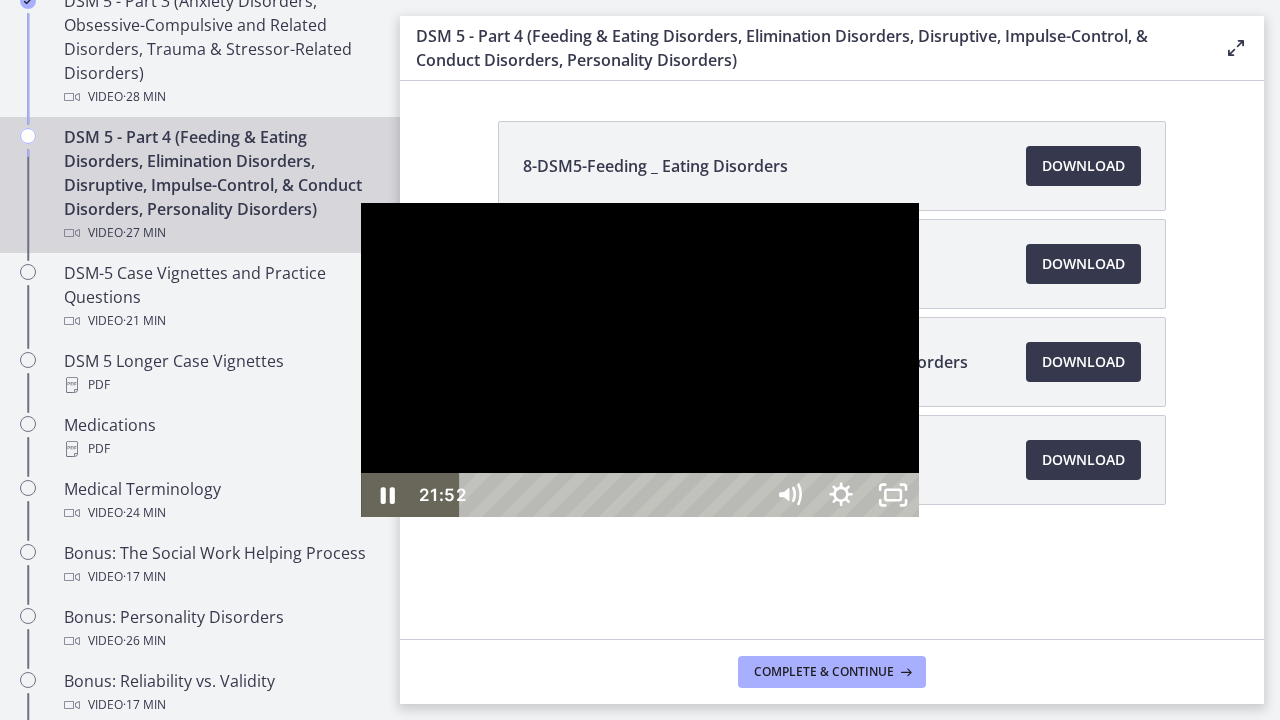 click at bounding box center [640, 360] 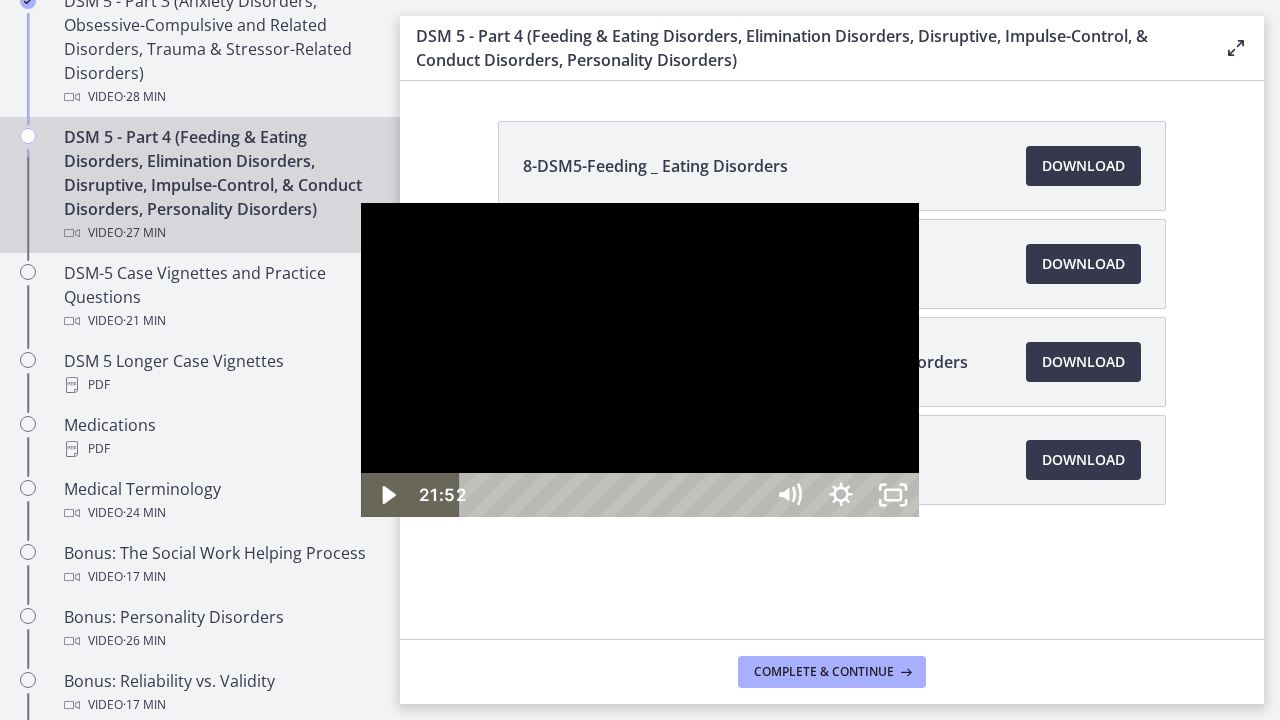 click at bounding box center [640, 360] 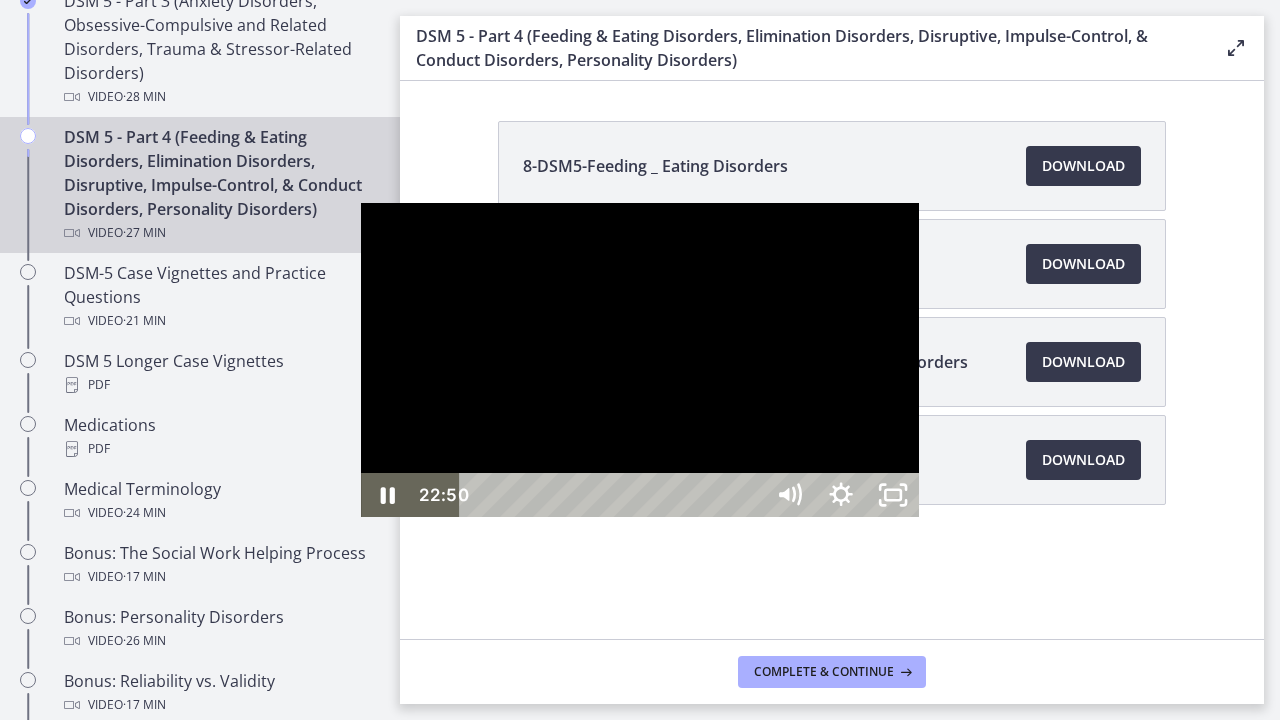 click at bounding box center [640, 360] 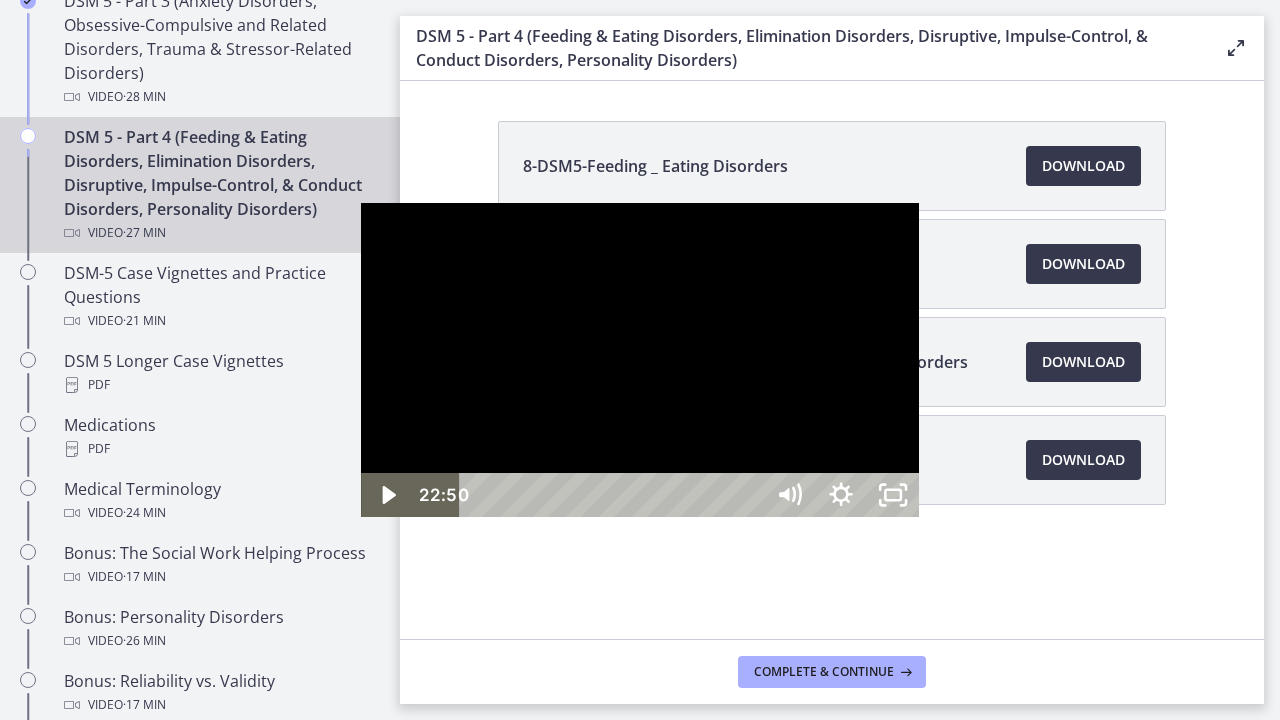 click at bounding box center (640, 360) 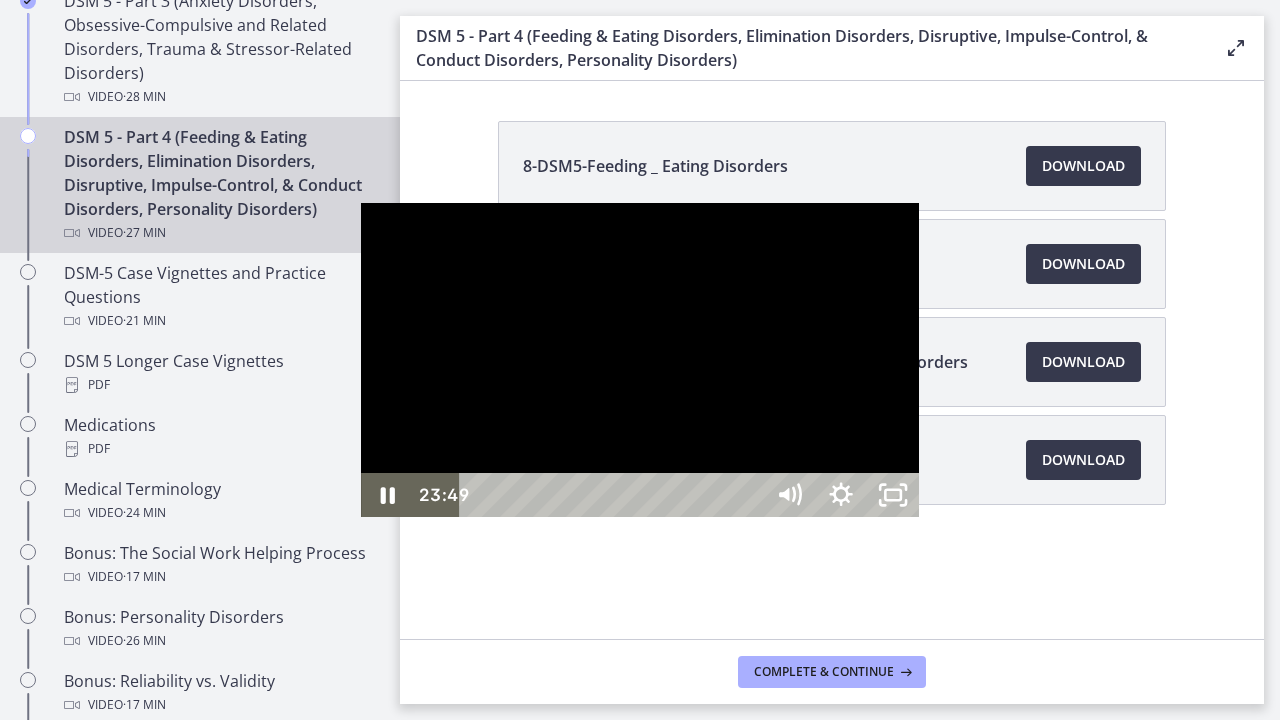 click on "23:49" at bounding box center [614, 495] 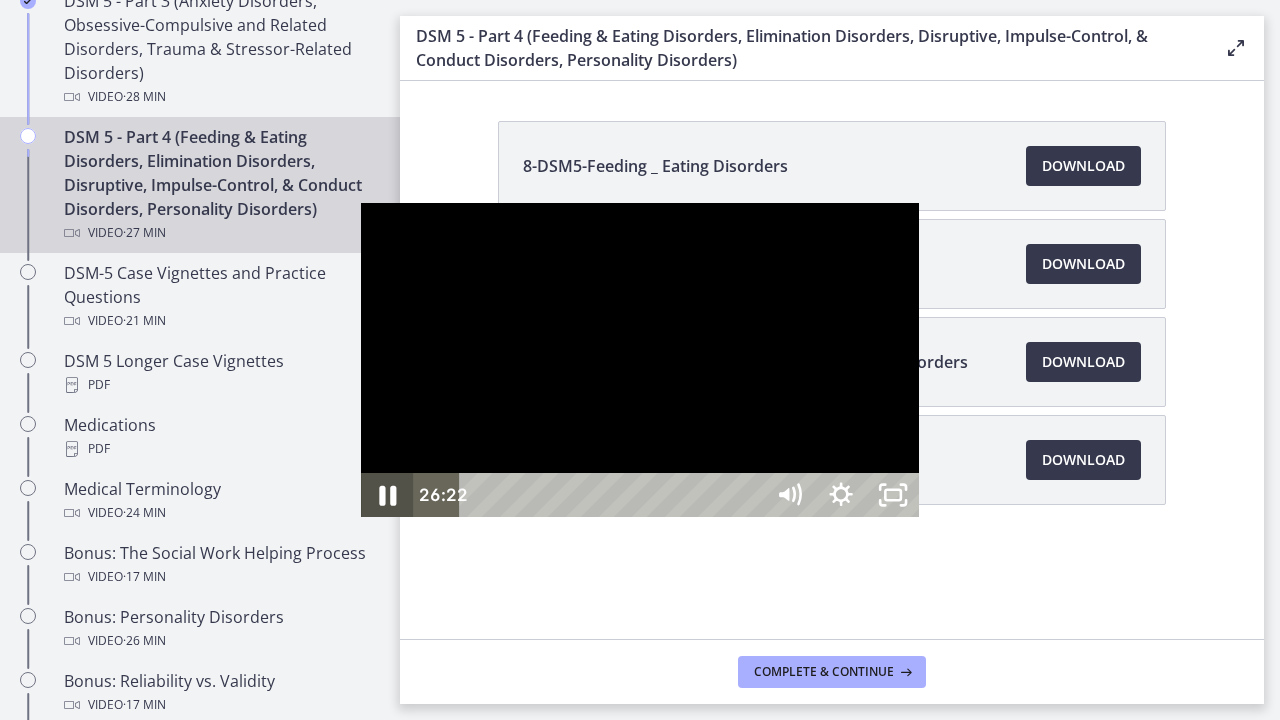 click 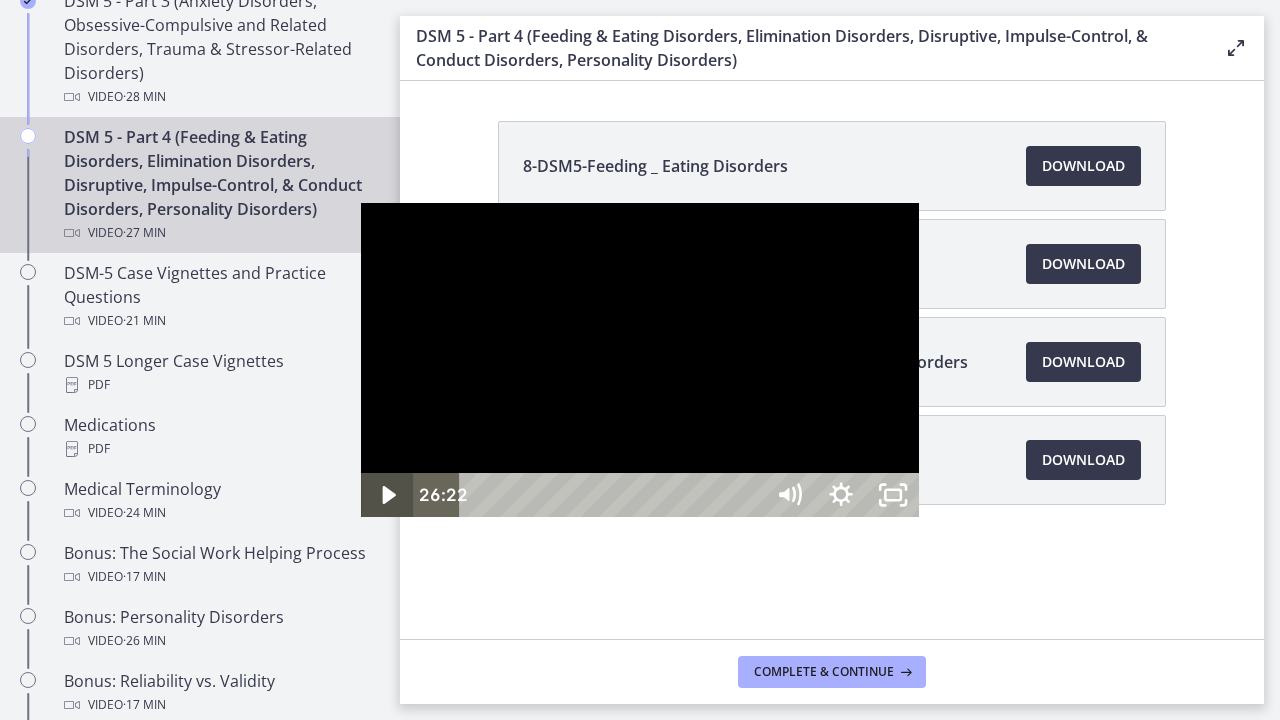 click 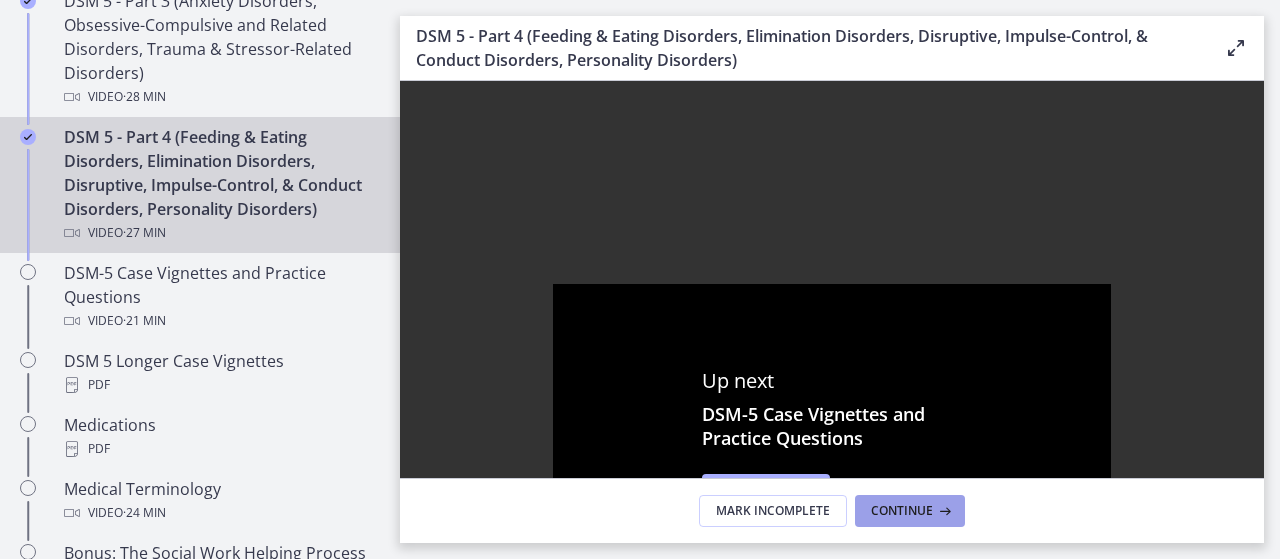 click on "Continue" at bounding box center [902, 511] 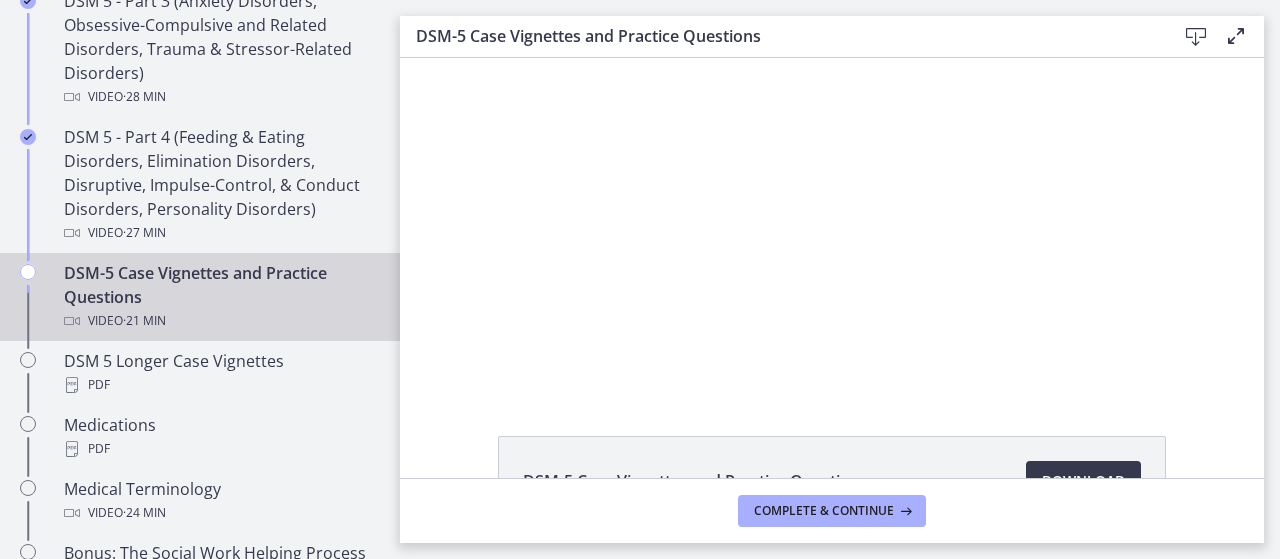 scroll, scrollTop: 0, scrollLeft: 0, axis: both 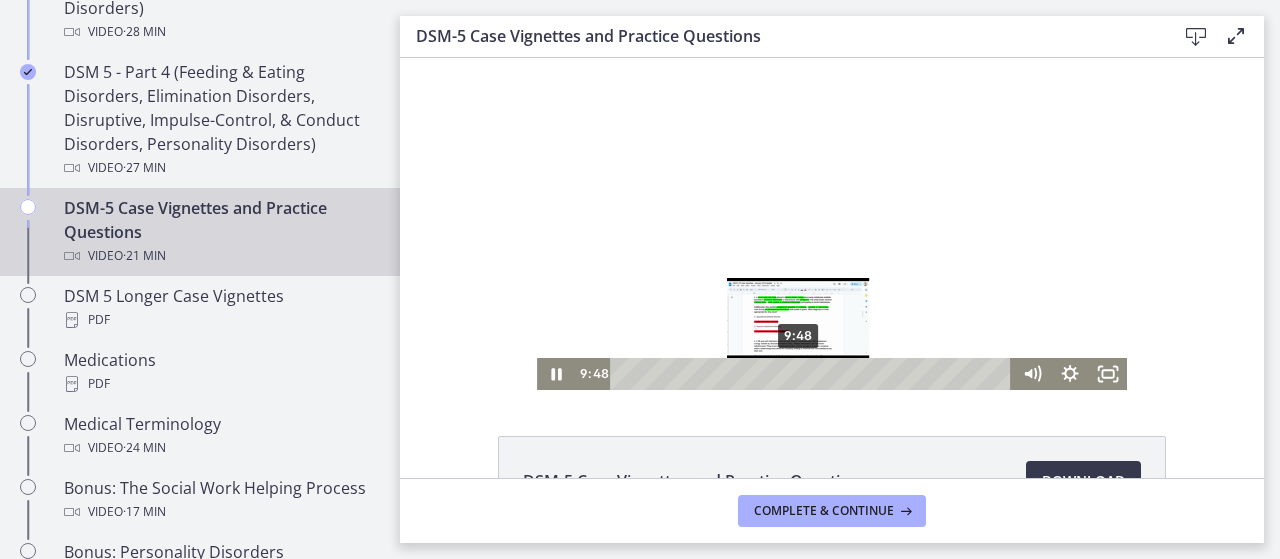 click on "9:48" at bounding box center [813, 374] 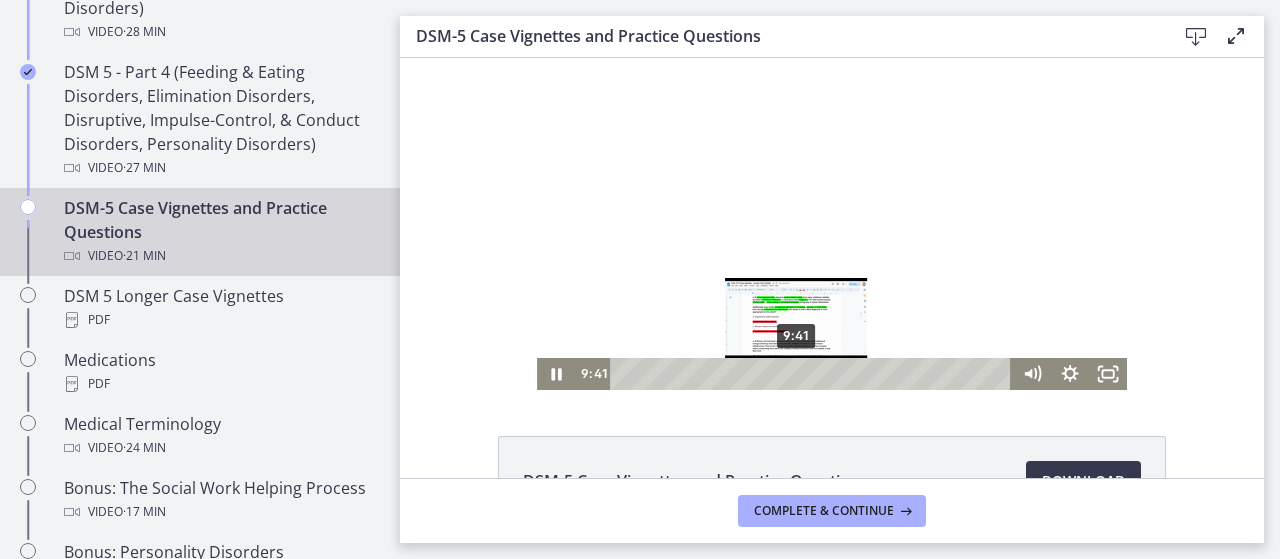 click on "9:41" at bounding box center [813, 374] 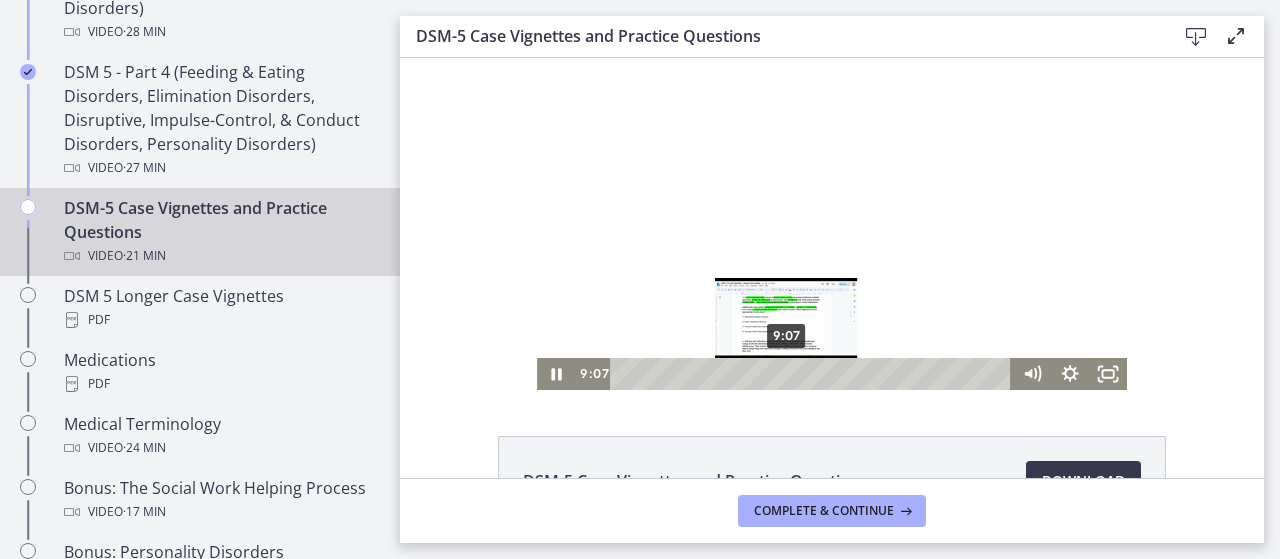click on "9:07" at bounding box center (813, 374) 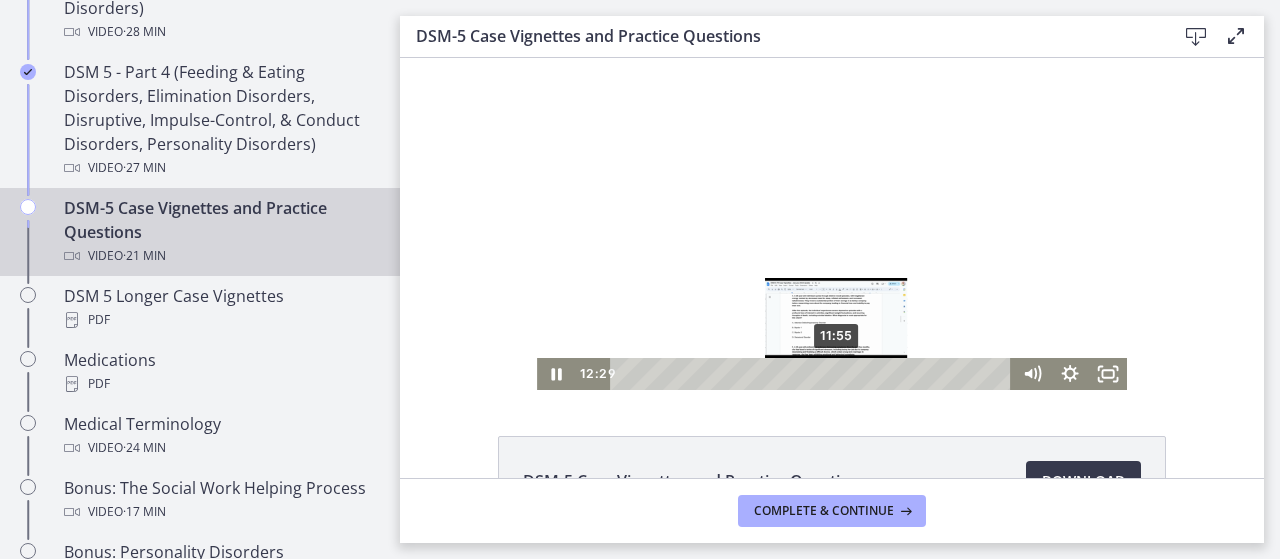 click on "11:55" at bounding box center (813, 374) 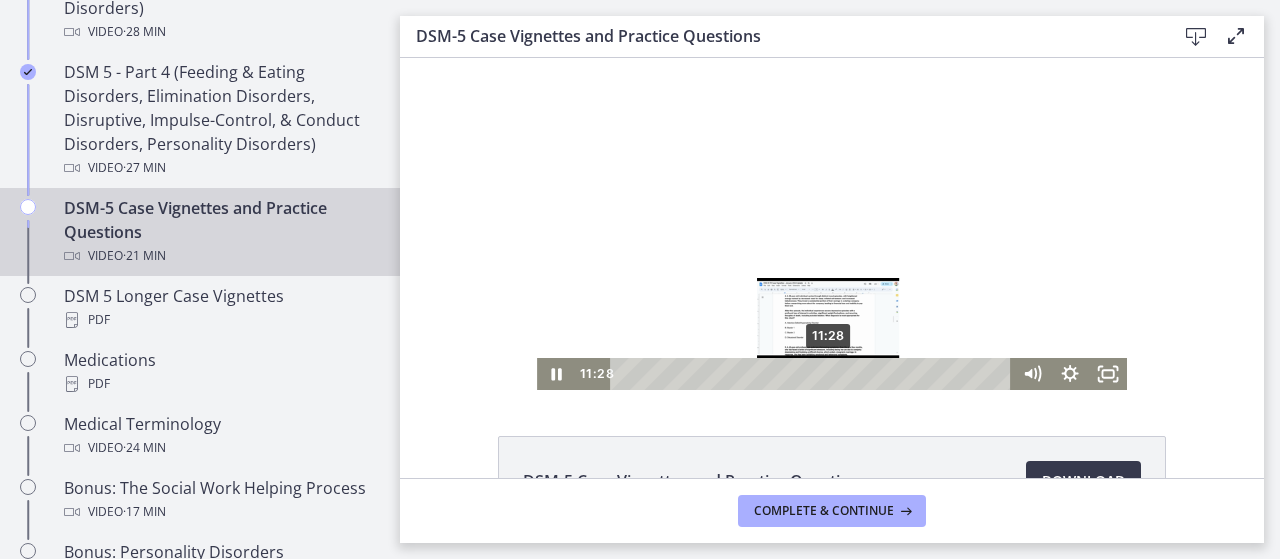 click on "11:28" at bounding box center (813, 374) 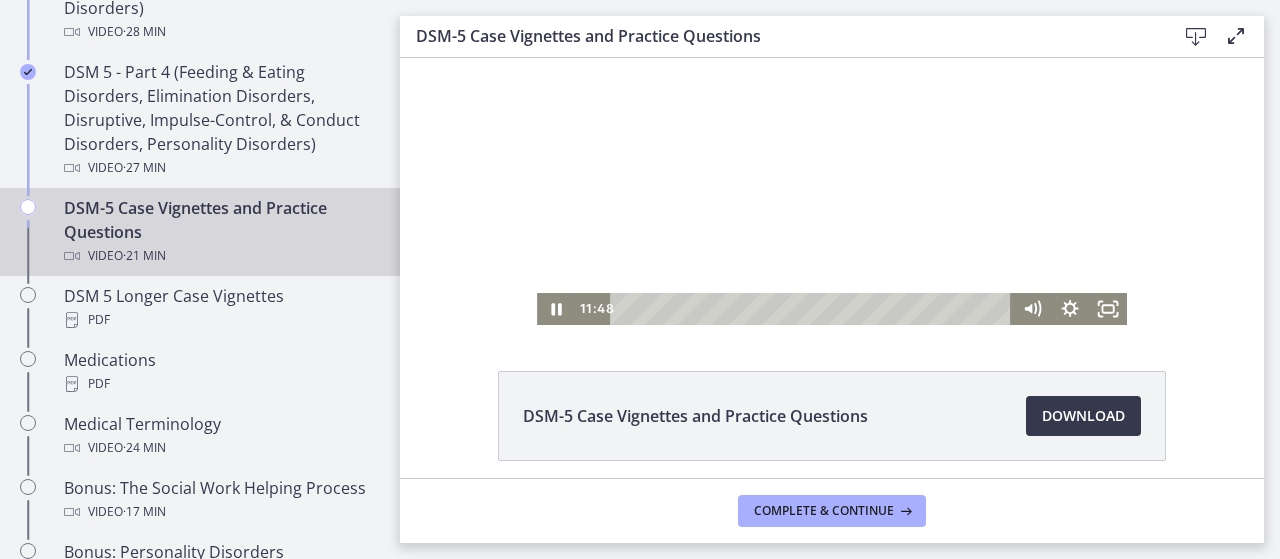 scroll, scrollTop: 66, scrollLeft: 0, axis: vertical 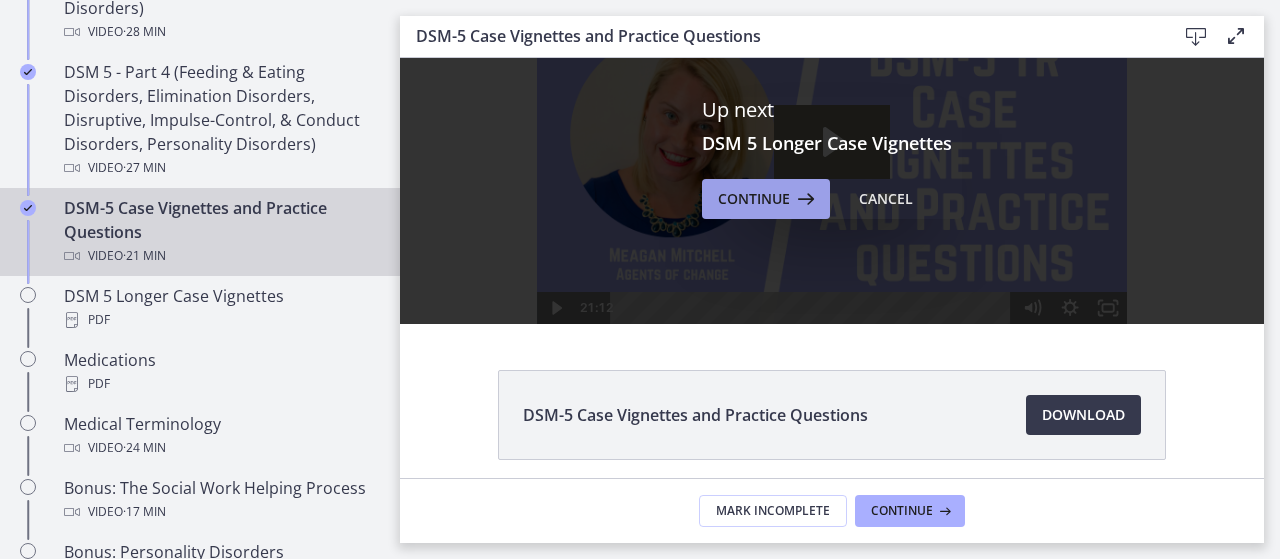 click on "Continue" at bounding box center [754, 199] 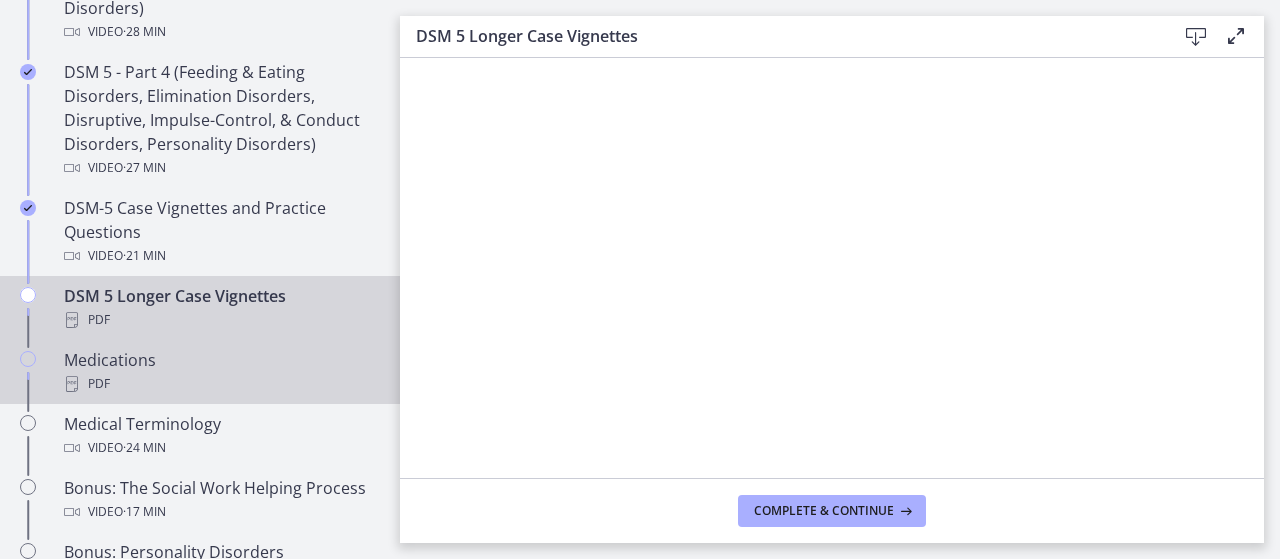 click on "Medications
PDF" at bounding box center (220, 372) 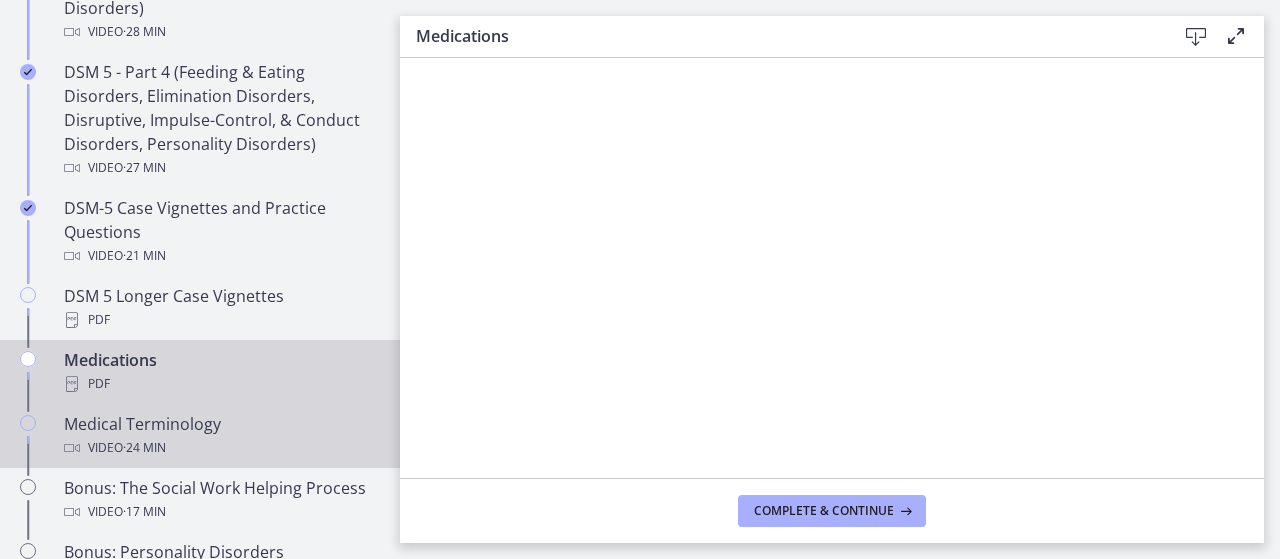 click on "Medical Terminology
Video
·  24 min" at bounding box center [220, 436] 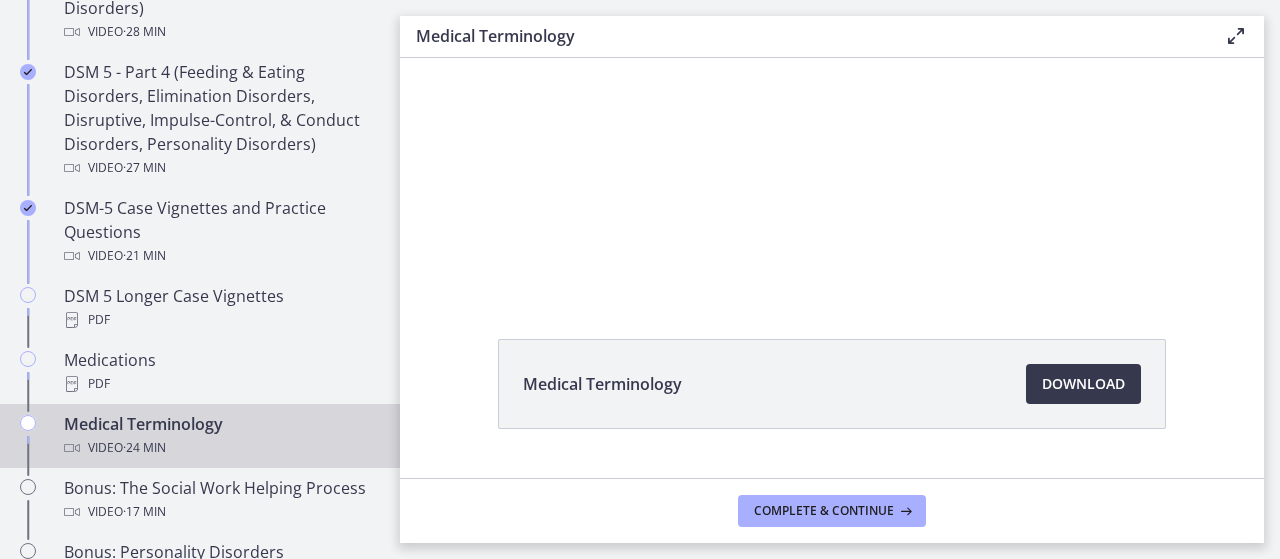 scroll, scrollTop: 100, scrollLeft: 0, axis: vertical 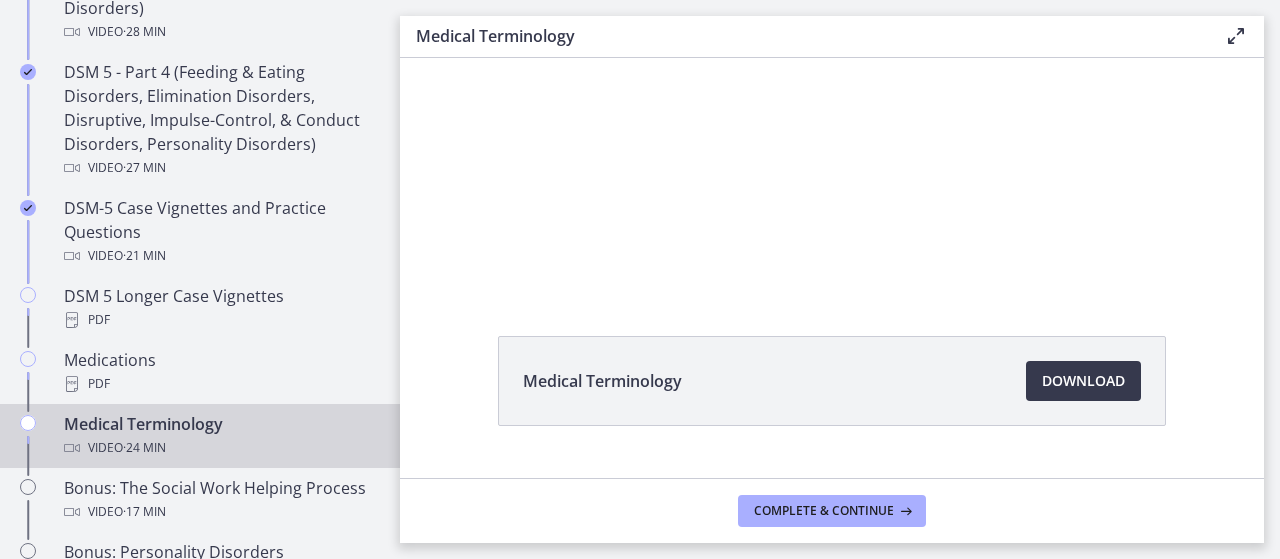 click on "Medical Terminology
Video
·  24 min" at bounding box center (220, 436) 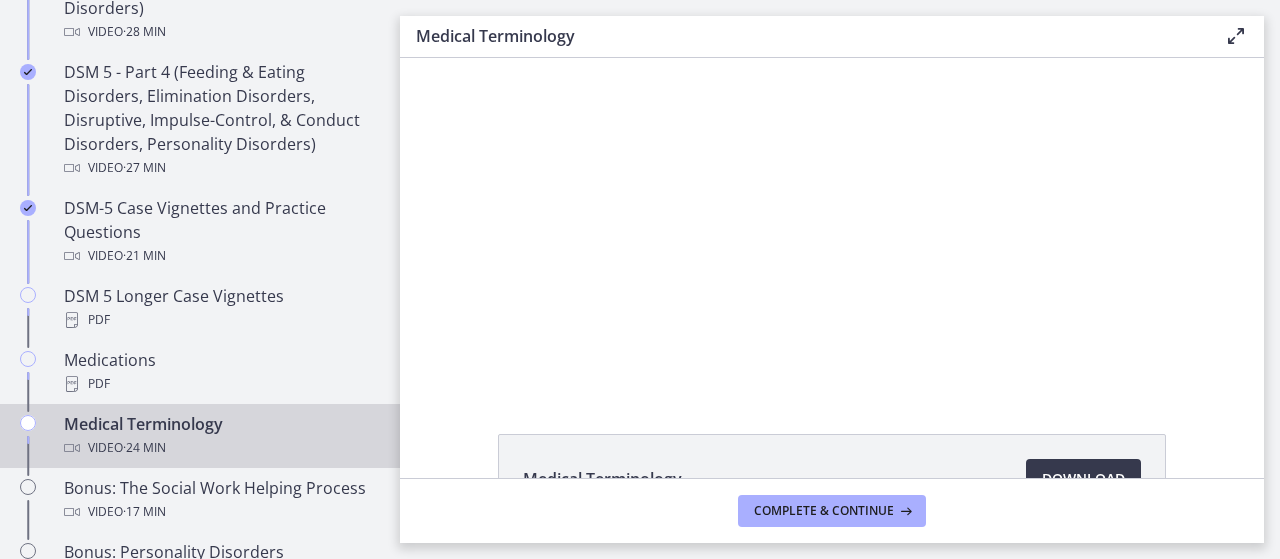 scroll, scrollTop: 0, scrollLeft: 0, axis: both 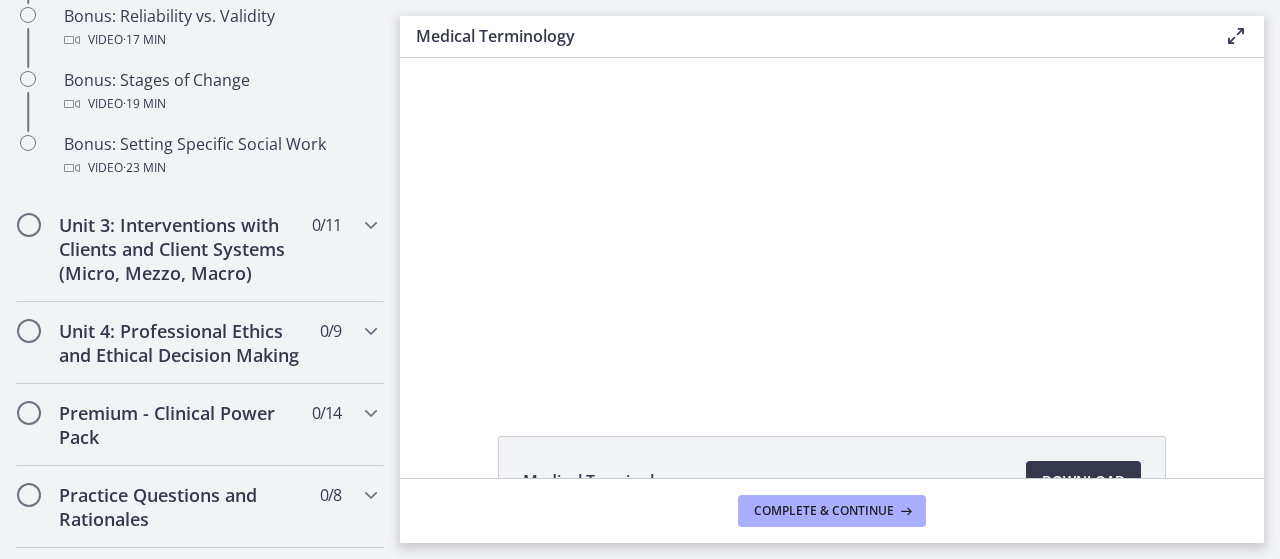 click on "Click for sound
@keyframes VOLUME_SMALL_WAVE_FLASH {
0% { opacity: 0; }
33% { opacity: 1; }
66% { opacity: 1; }
100% { opacity: 0; }
}
@keyframes VOLUME_LARGE_WAVE_FLASH {
0% { opacity: 0; }
33% { opacity: 1; }
66% { opacity: 1; }
100% { opacity: 0; }
}
.volume__small-wave {
animation: VOLUME_SMALL_WAVE_FLASH 2s infinite;
opacity: 0;
}
.volume__large-wave {
animation: VOLUME_LARGE_WAVE_FLASH 2s infinite .3s;
opacity: 0;
}
5:40 0:00" at bounding box center (832, 224) 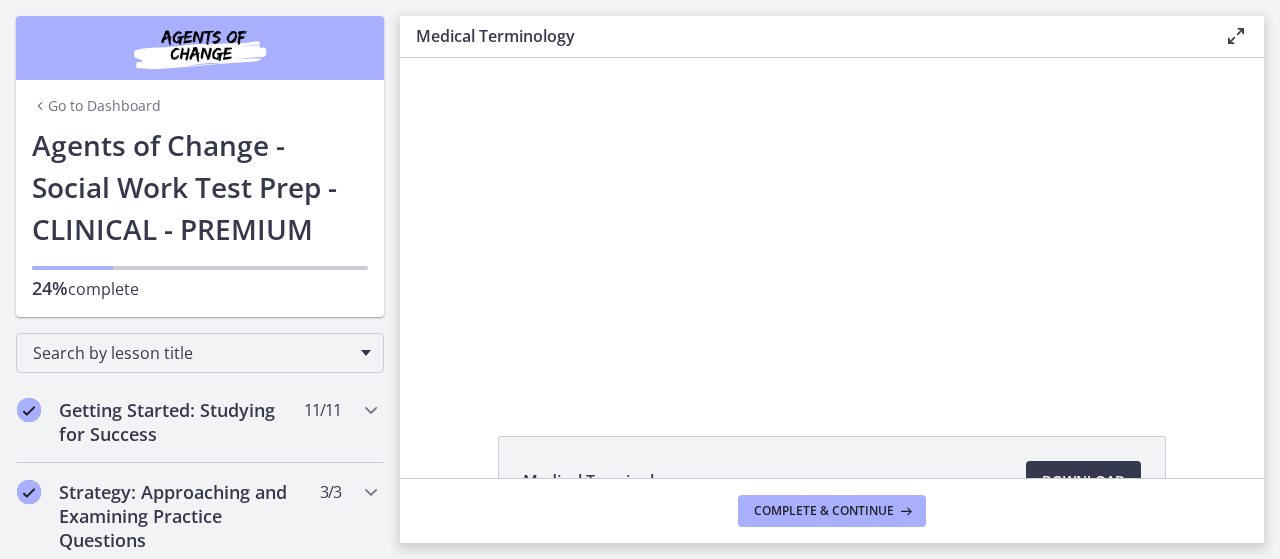 scroll, scrollTop: 0, scrollLeft: 0, axis: both 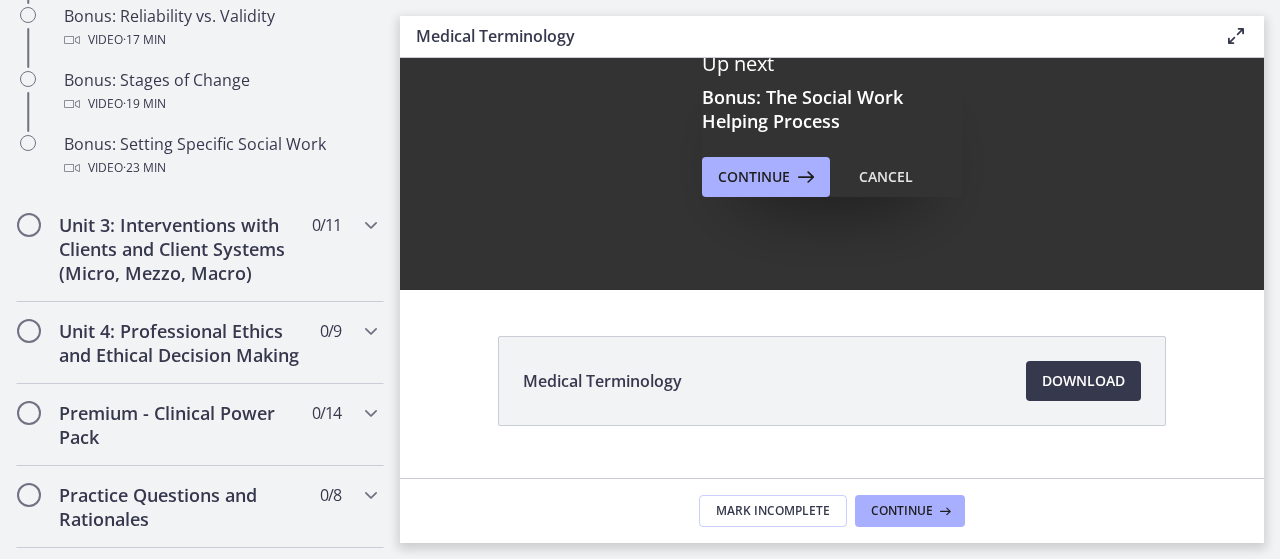 click on "Mark Incomplete
Continue" at bounding box center [832, 510] 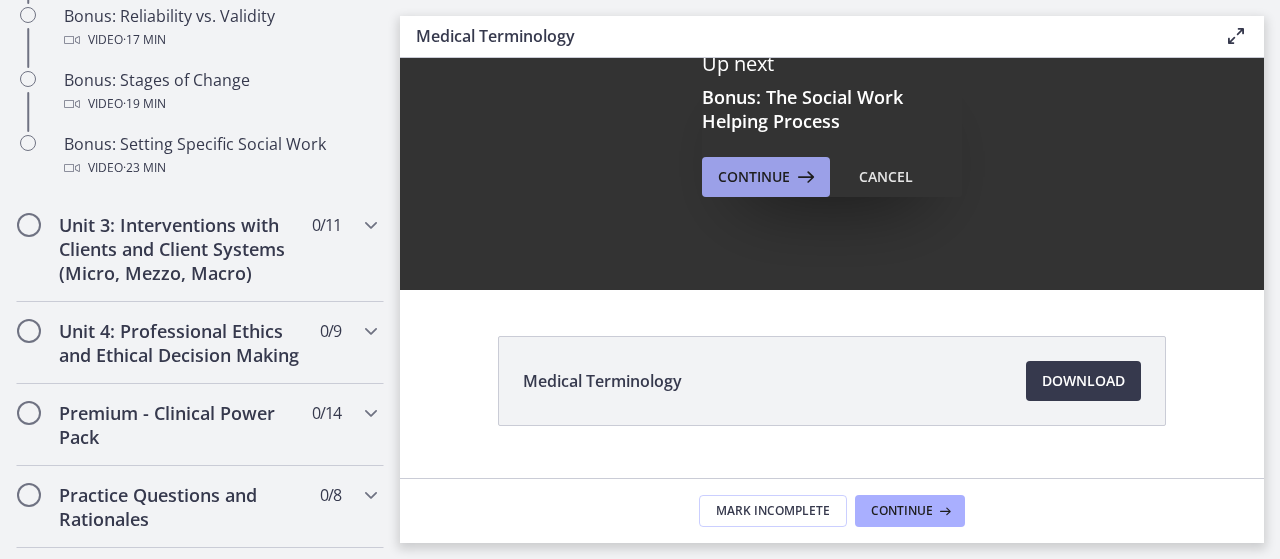 click at bounding box center [804, 177] 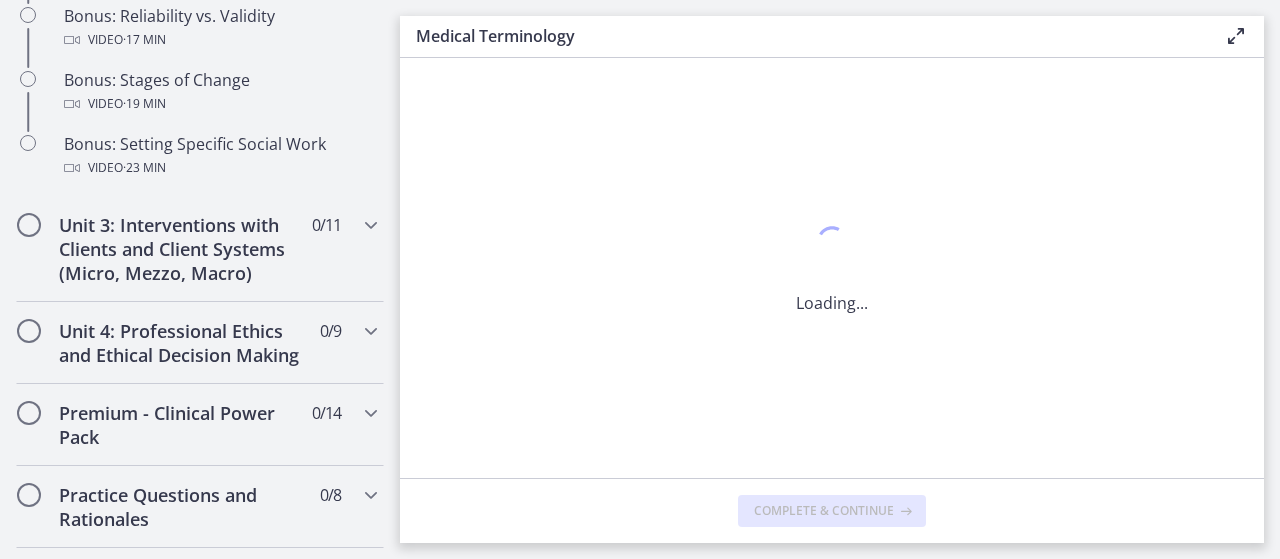 scroll, scrollTop: 0, scrollLeft: 0, axis: both 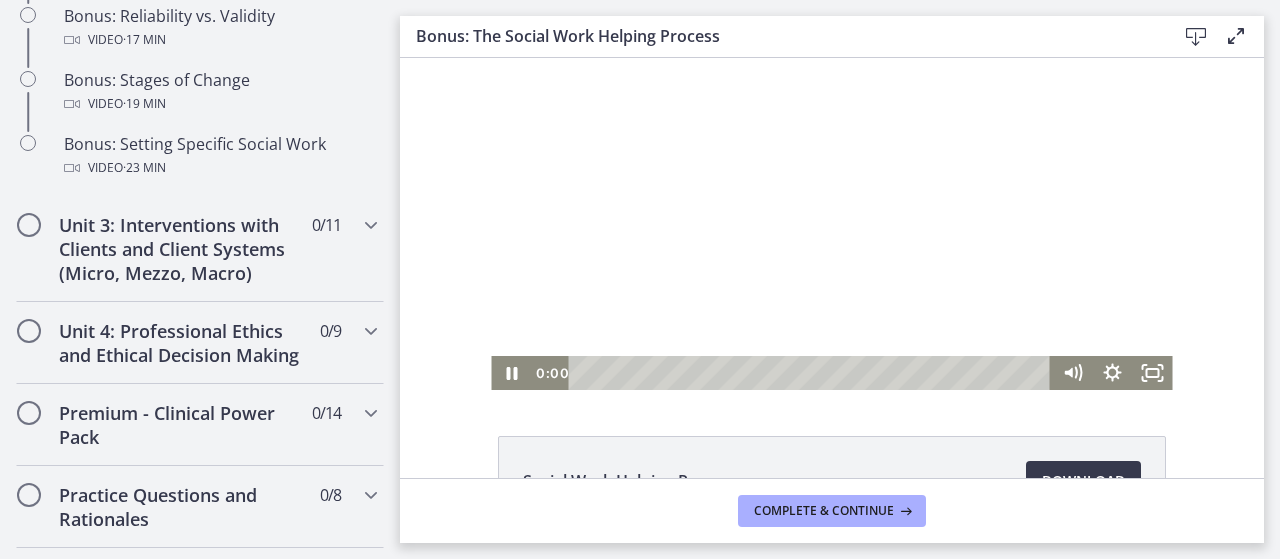 drag, startPoint x: 693, startPoint y: 376, endPoint x: 538, endPoint y: 377, distance: 155.00322 